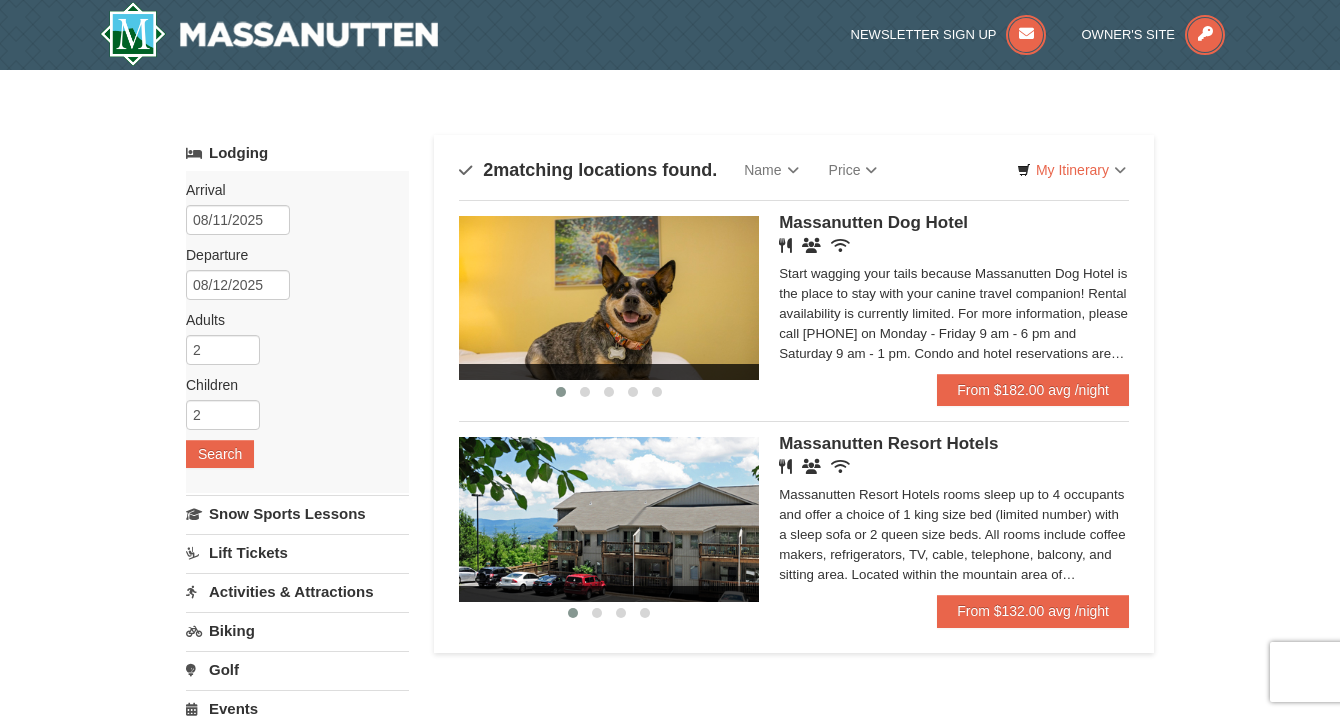 scroll, scrollTop: 0, scrollLeft: 0, axis: both 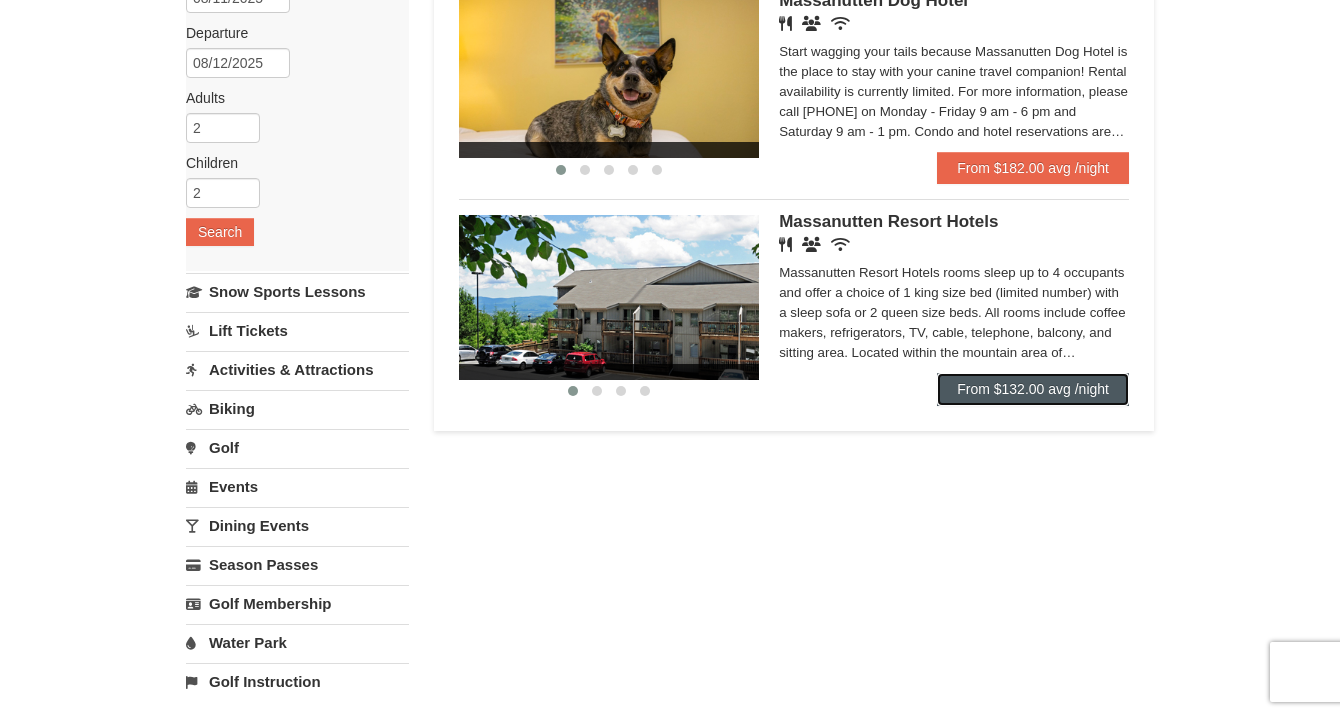 click on "From $132.00 avg /night" at bounding box center [1033, 389] 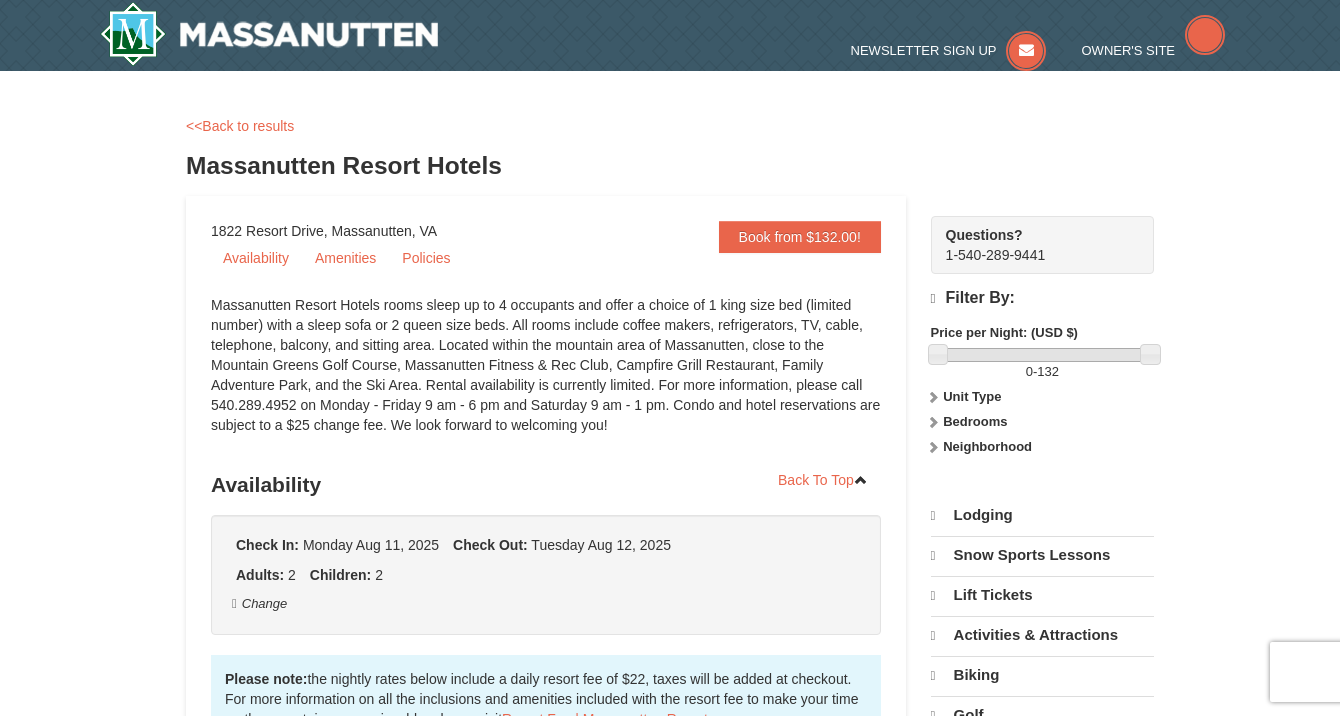 scroll, scrollTop: 0, scrollLeft: 0, axis: both 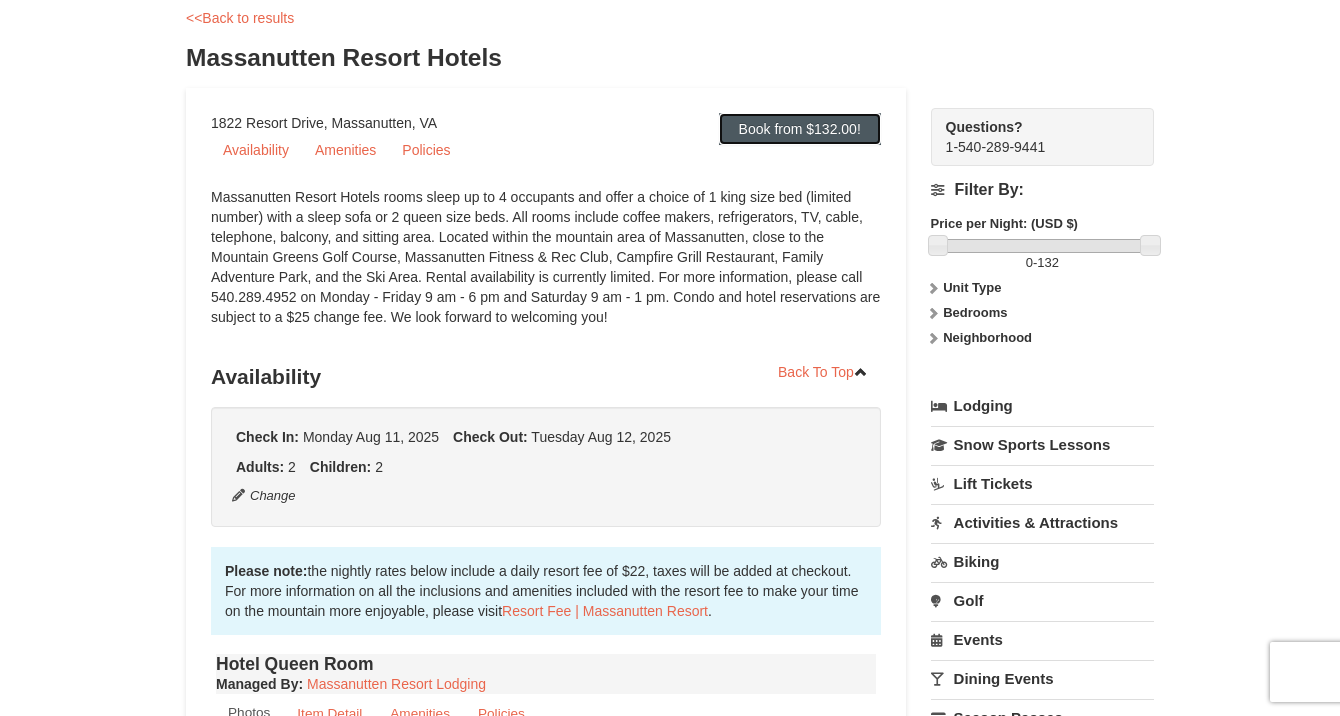 click on "Book from $132.00!" at bounding box center (800, 129) 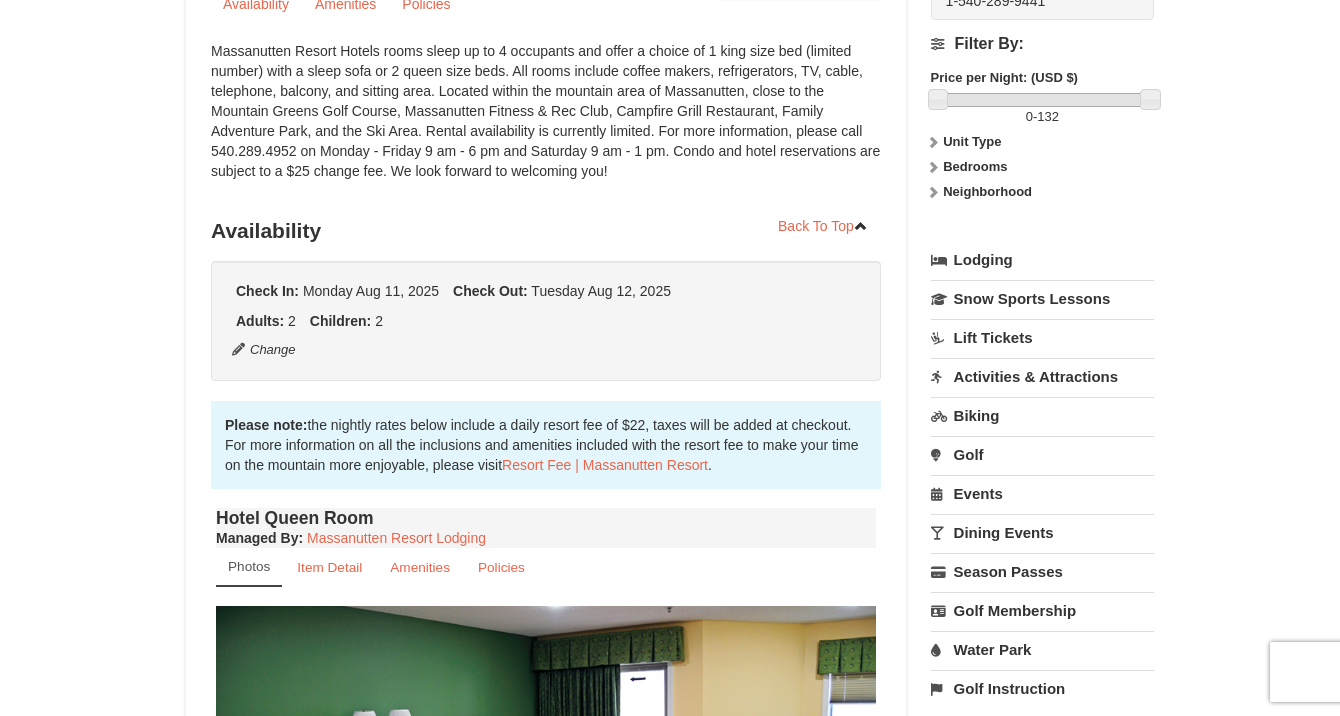 scroll, scrollTop: 0, scrollLeft: 0, axis: both 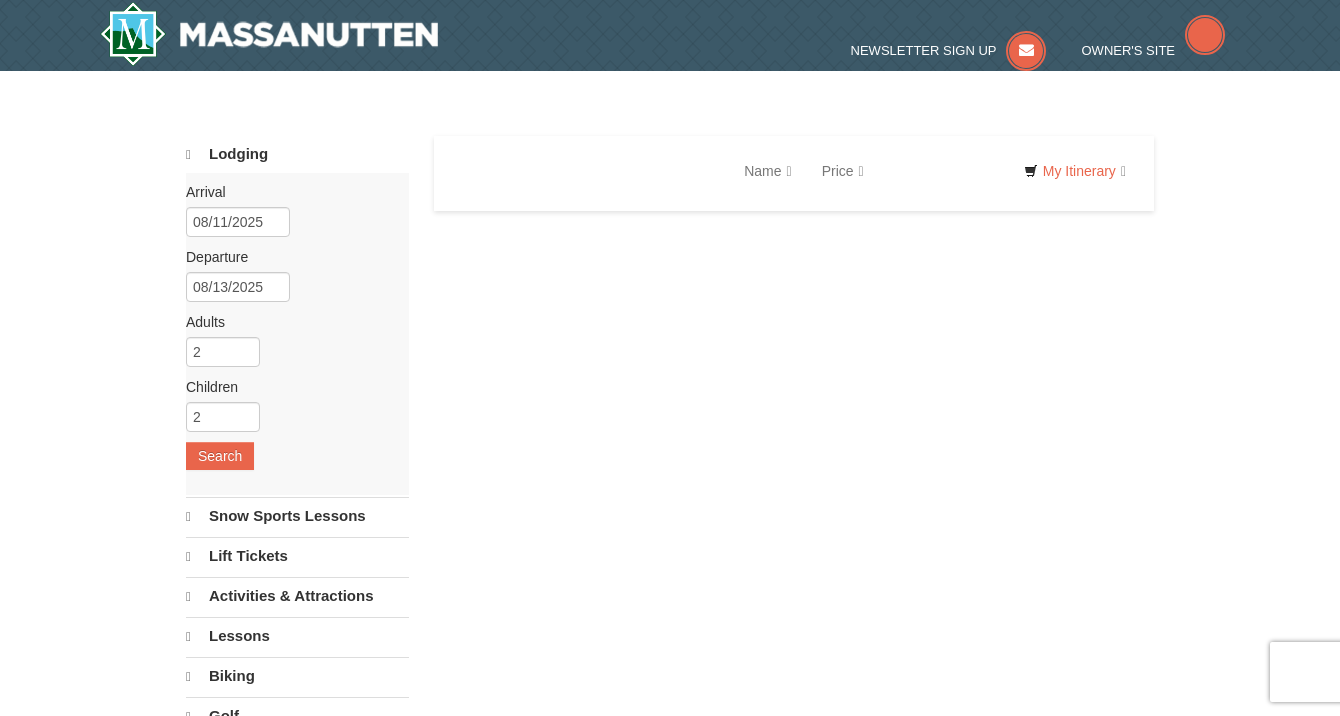 select on "8" 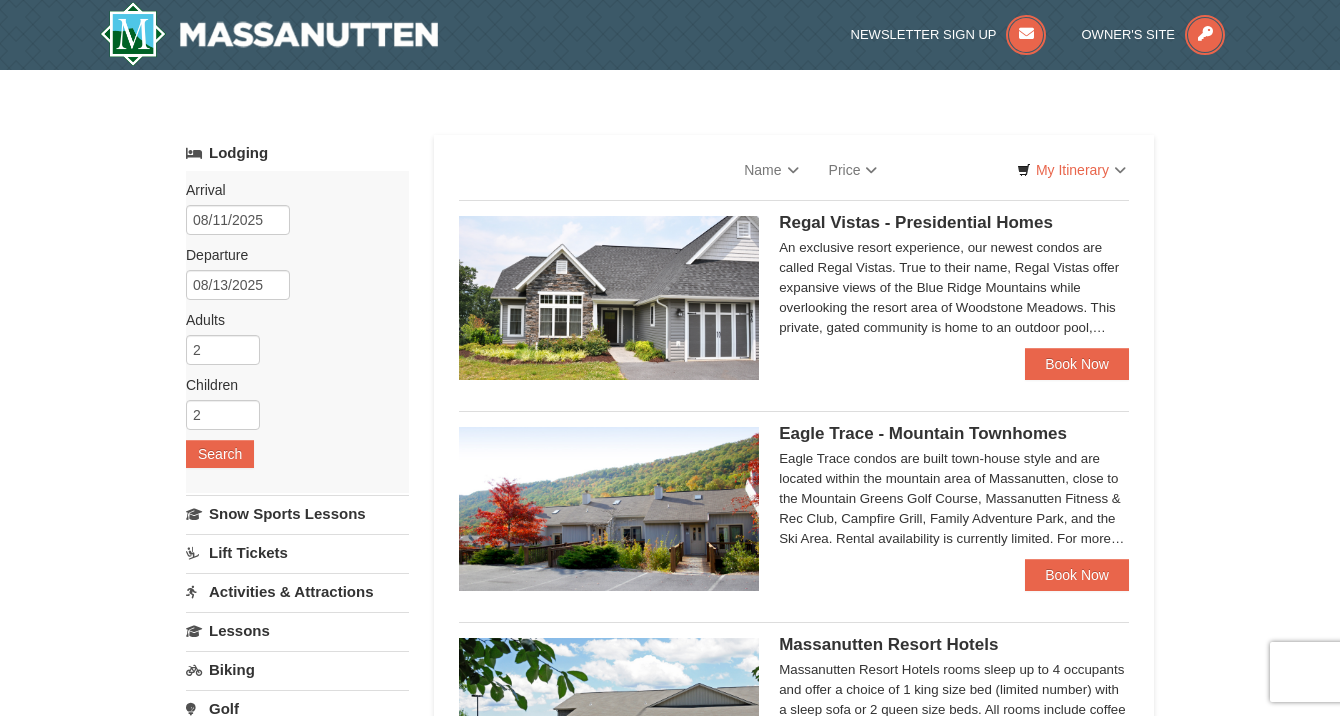 scroll, scrollTop: 0, scrollLeft: 0, axis: both 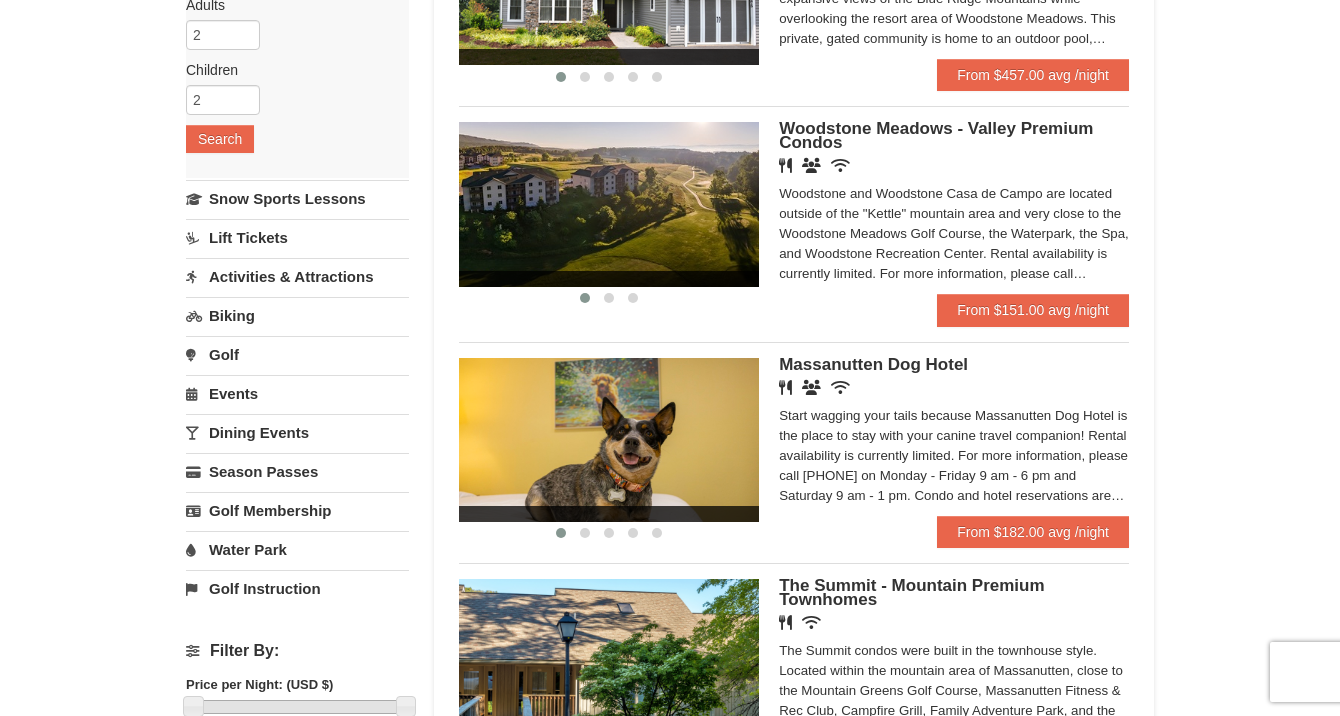 click on "Water Park" at bounding box center [297, 549] 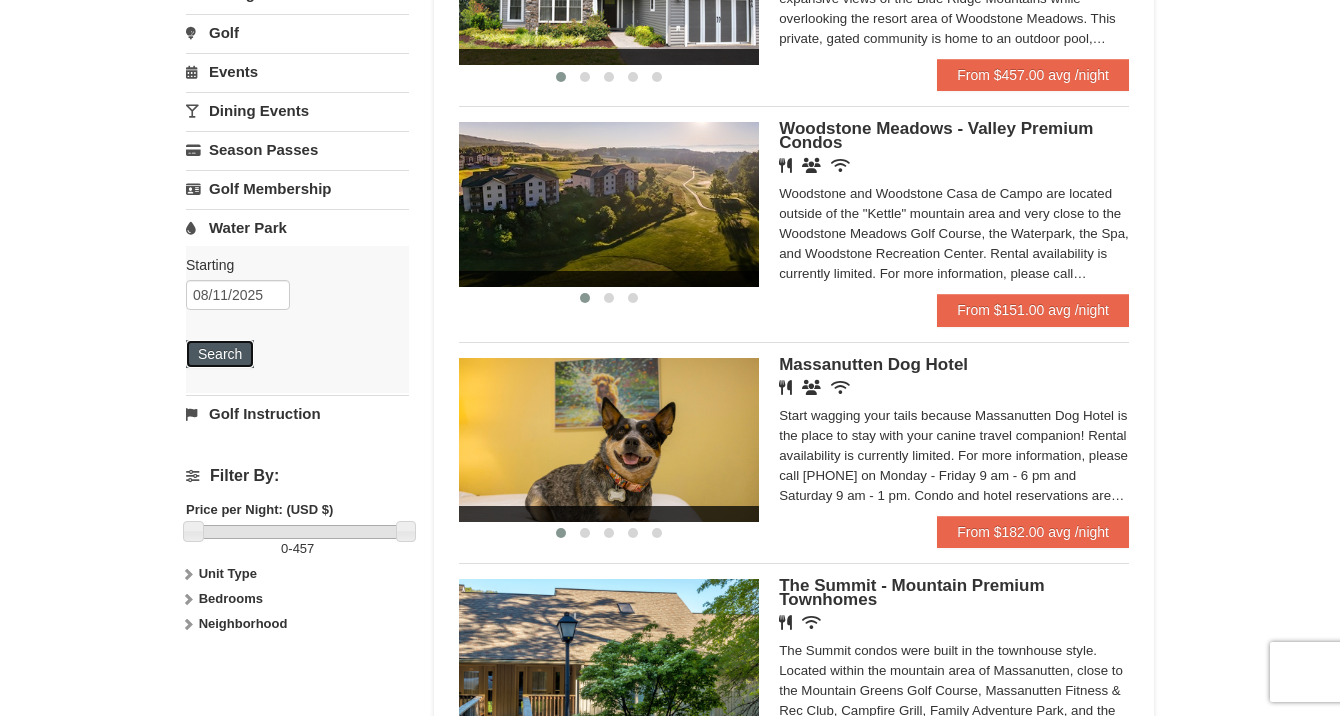 click on "Search" at bounding box center [220, 354] 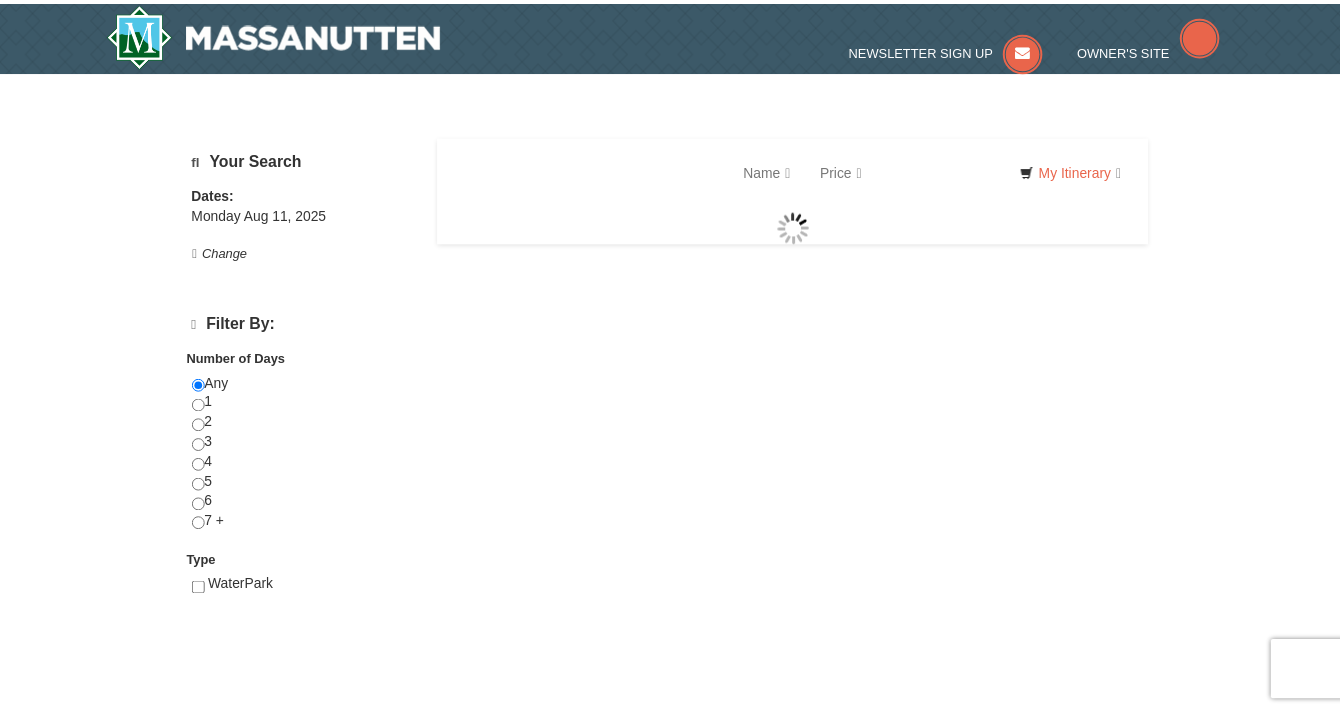 scroll, scrollTop: 0, scrollLeft: 0, axis: both 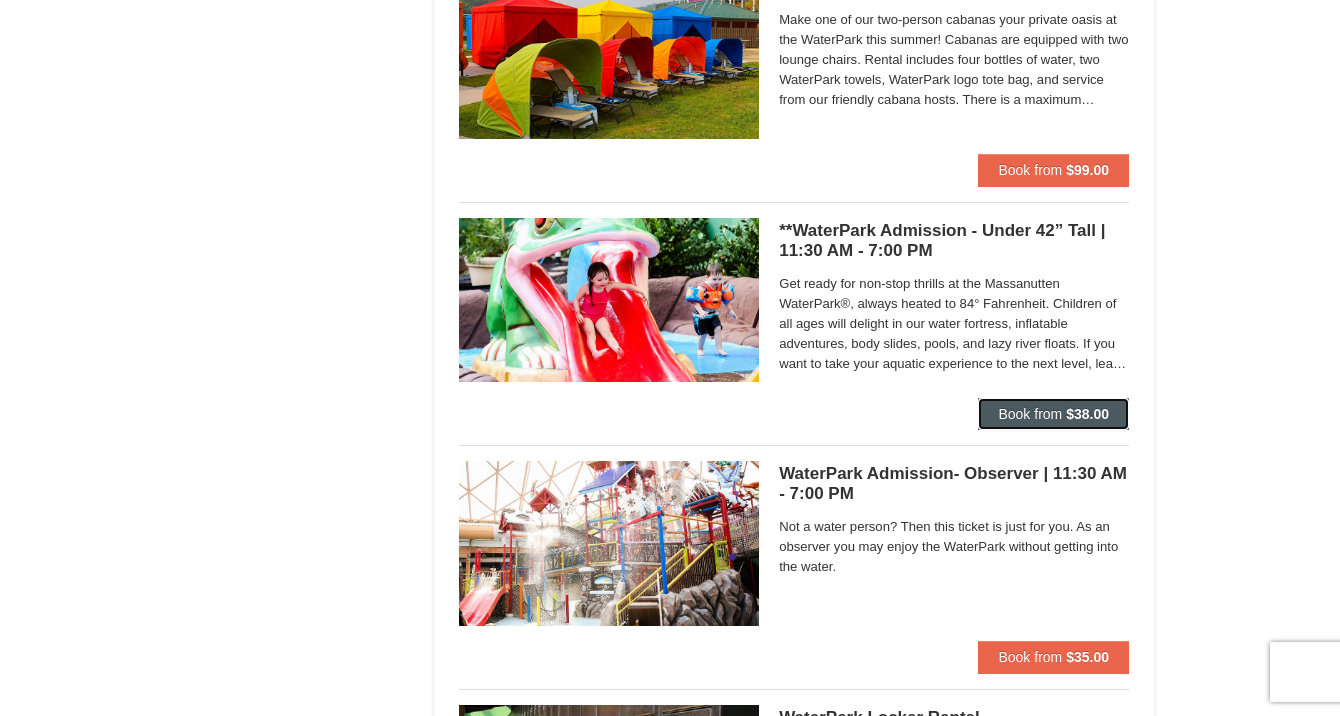 click on "Book from   $38.00" at bounding box center (1053, 414) 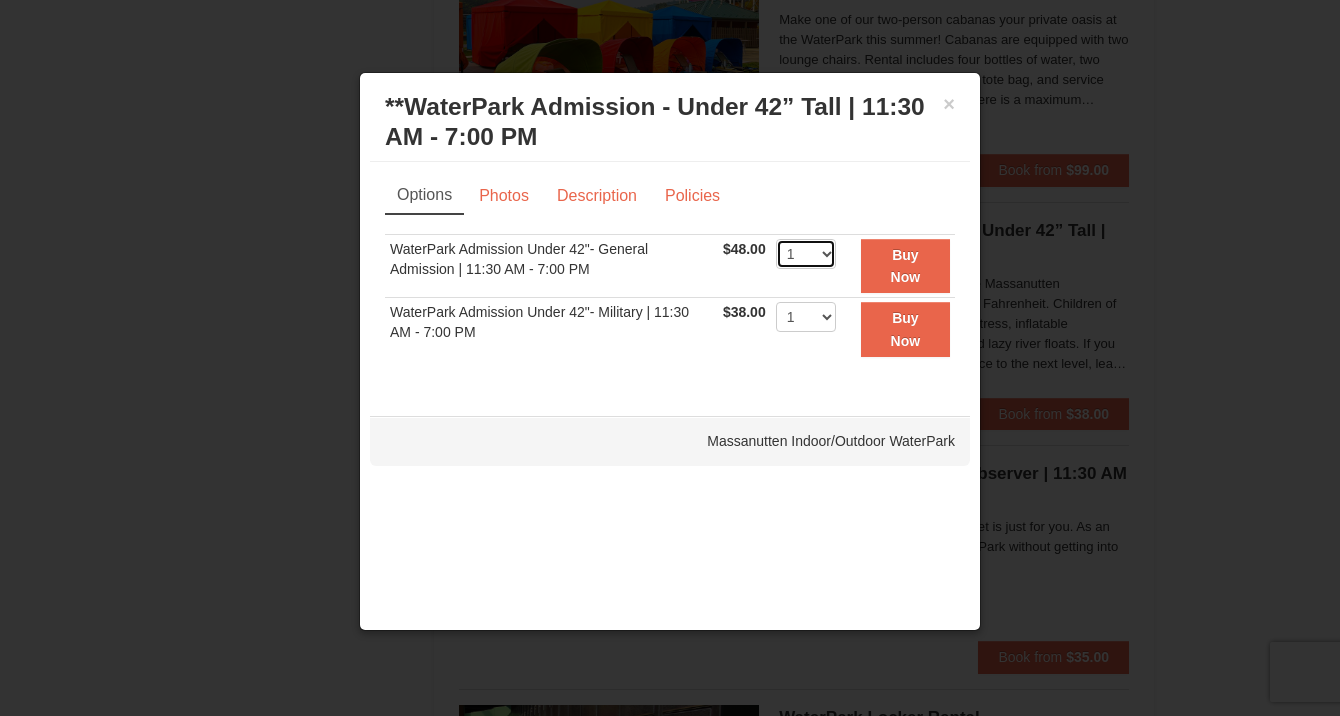 click on "1
2
3
4
5
6
7
8
9
10
11
12
13
14
15
16
17
18
19
20
21 22" at bounding box center (806, 254) 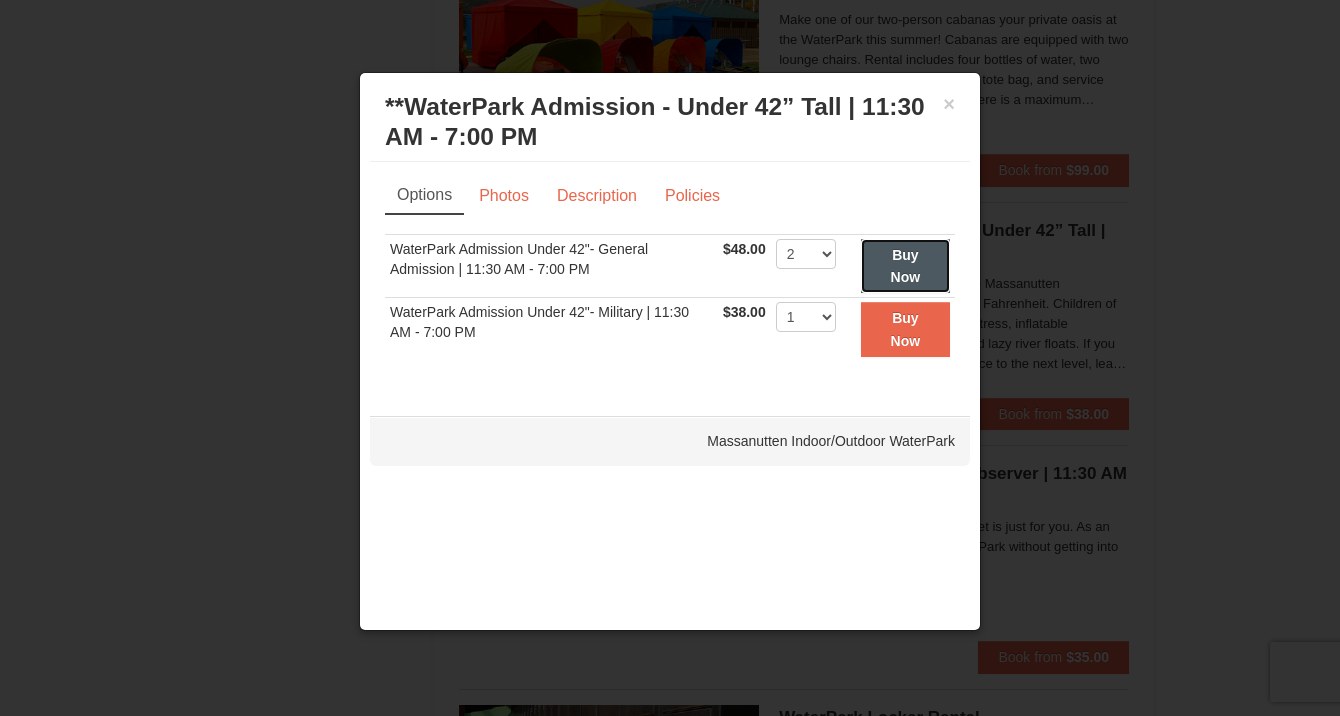 click on "Buy Now" at bounding box center [906, 266] 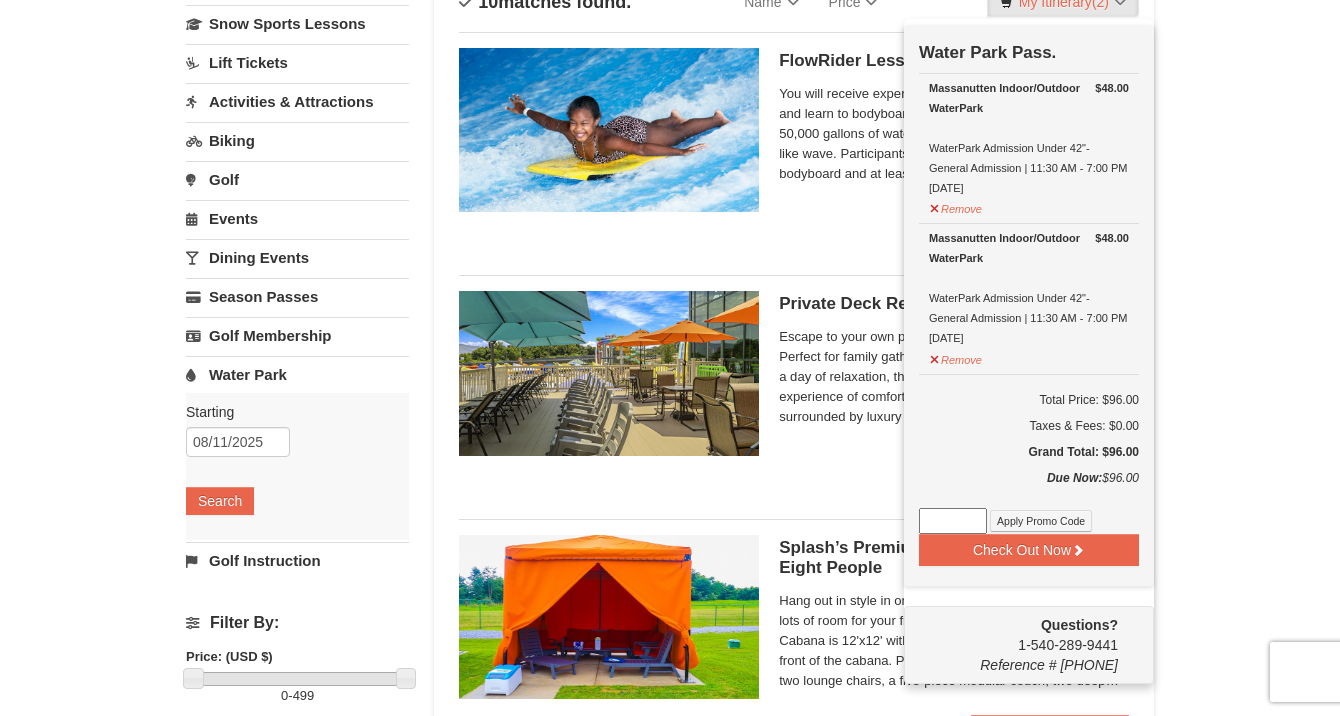scroll, scrollTop: 195, scrollLeft: 0, axis: vertical 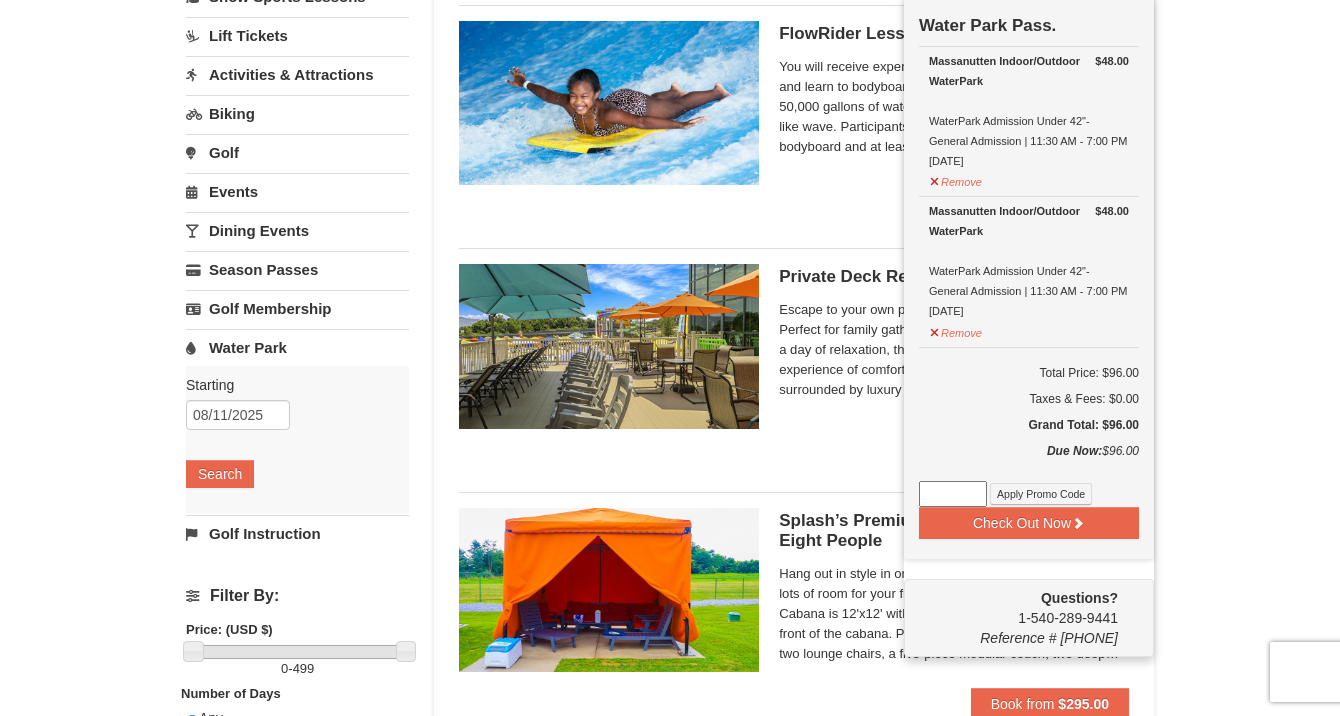 click on "FlowRider Lesson | 9:45 - 11:15 AM  Massanutten Indoor/Outdoor WaterPark
You will receive expert training from a WaterPark Flow Pro and learn to bodyboard or surf on the FlowRider®, where 50,000 gallons of water flow under you to create an ocean-like wave. Participants must be at least 42" tall to learn to bodyboard and at least 52" tall to learn to stand up.
Book from   $35.00" at bounding box center [794, 119] 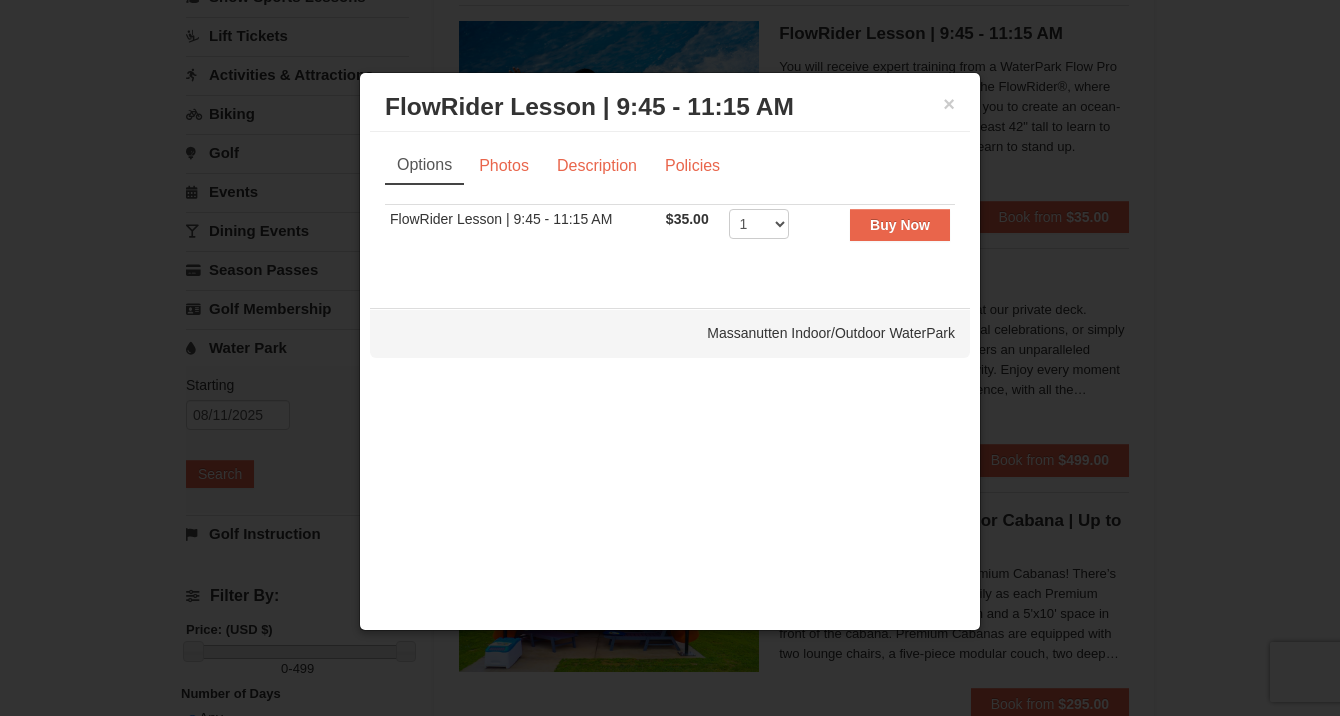 click on "FlowRider Lesson | 9:45 - 11:15 AM  Massanutten Indoor/Outdoor WaterPark" at bounding box center [670, 107] 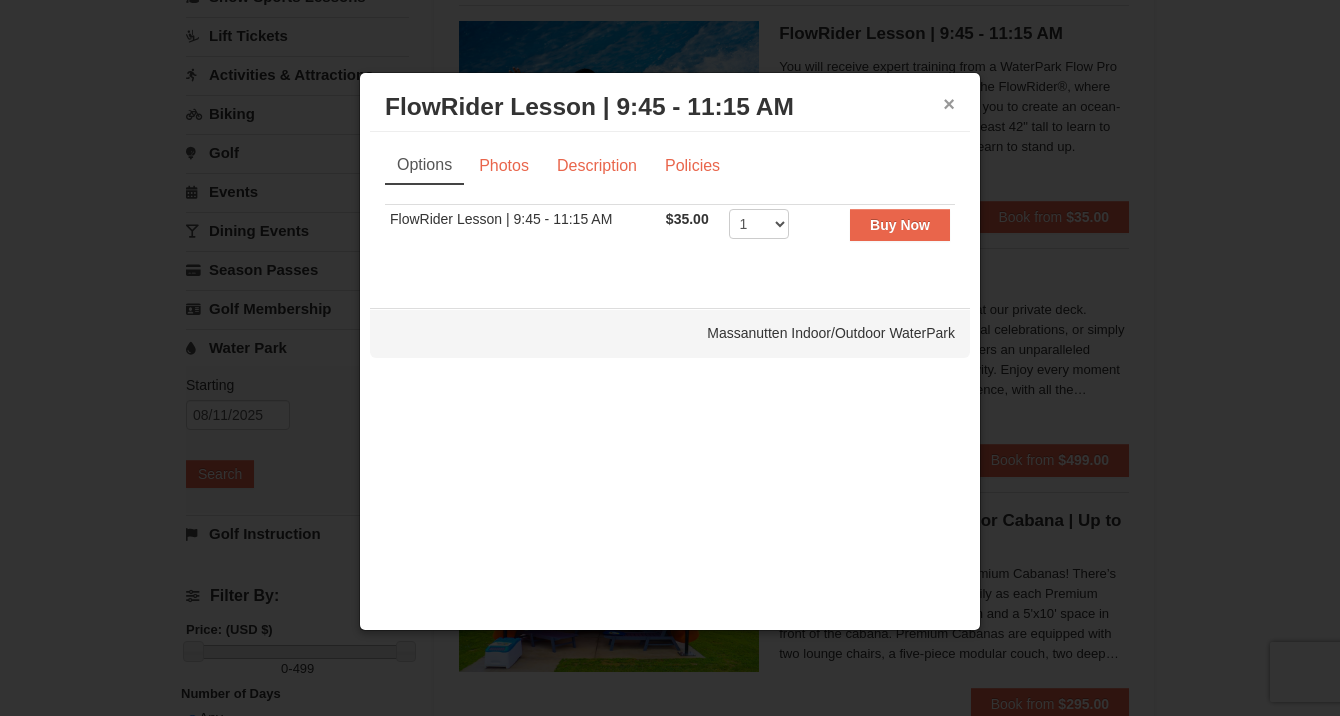 click on "×" at bounding box center [949, 104] 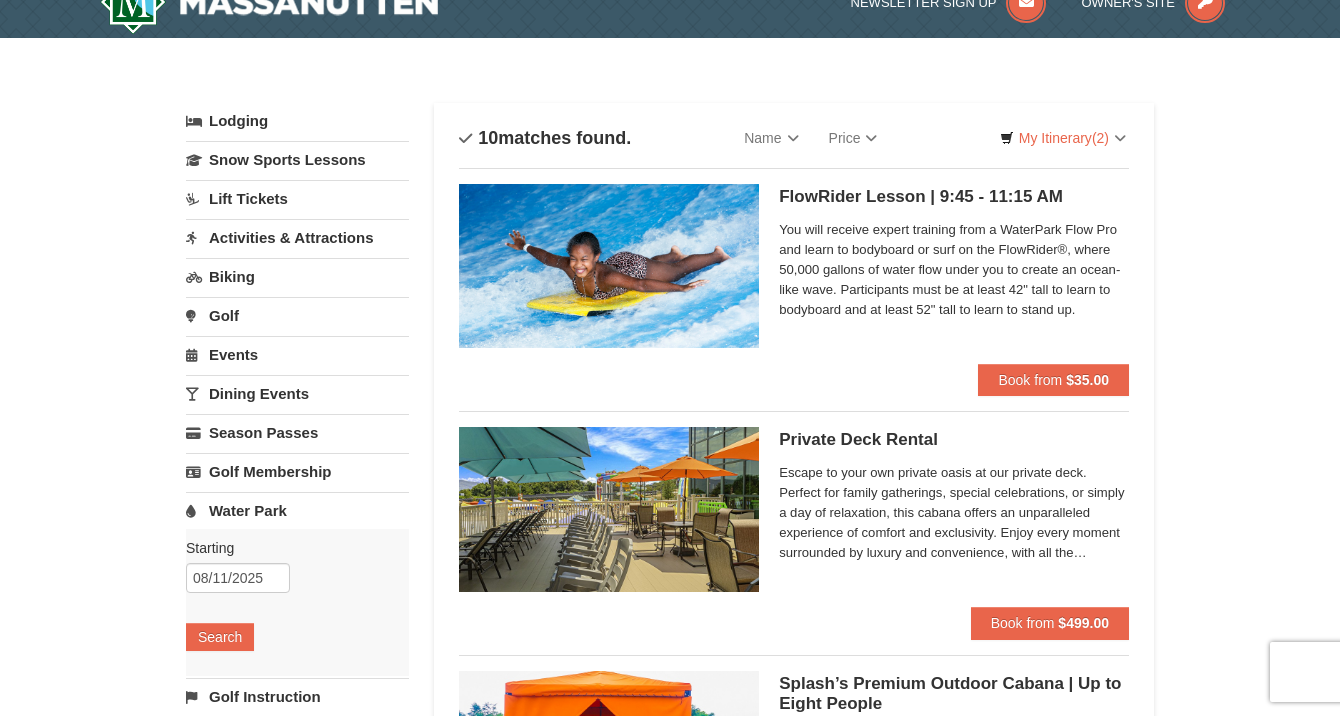 scroll, scrollTop: 0, scrollLeft: 0, axis: both 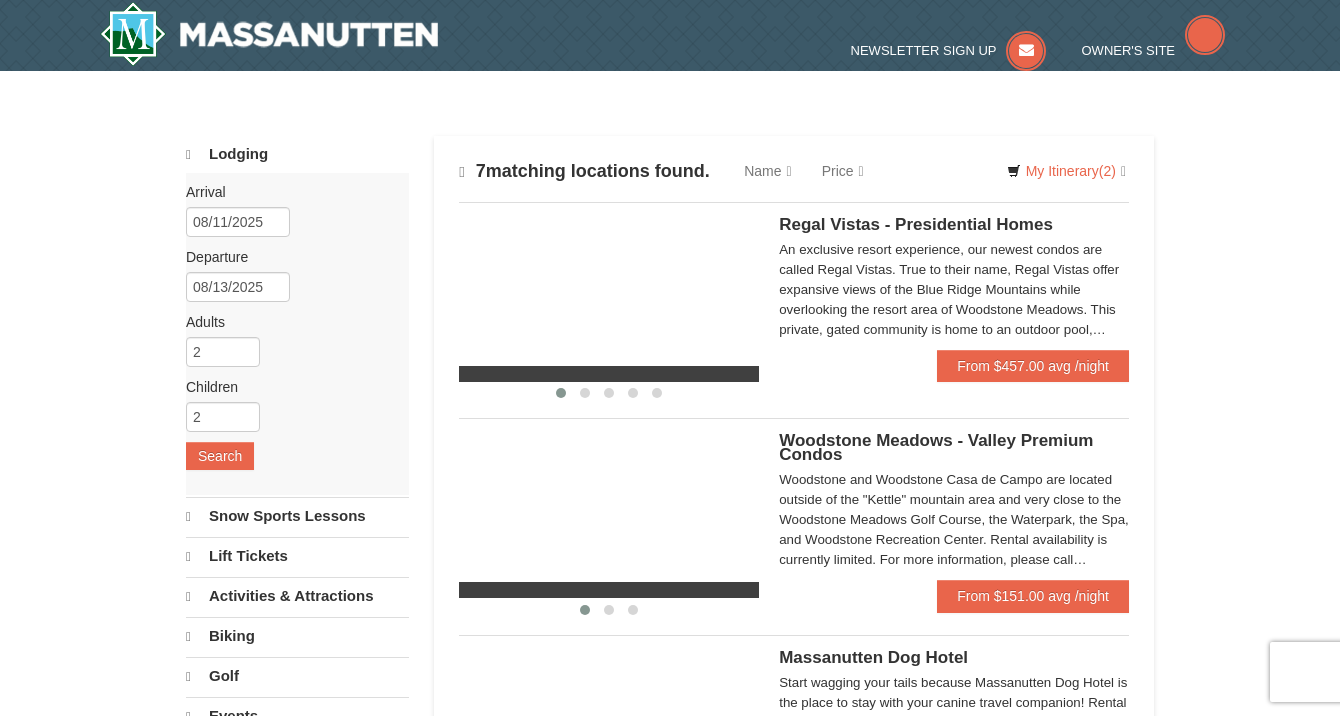 select on "8" 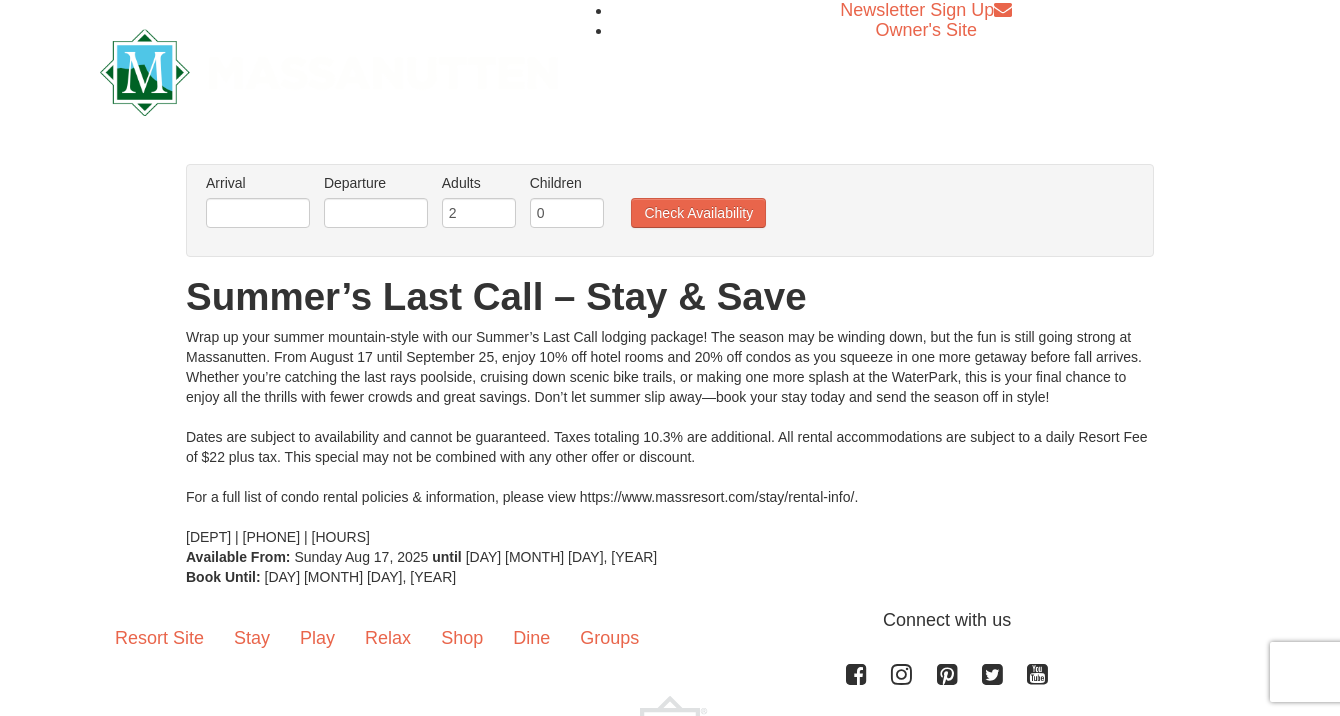 scroll, scrollTop: 0, scrollLeft: 0, axis: both 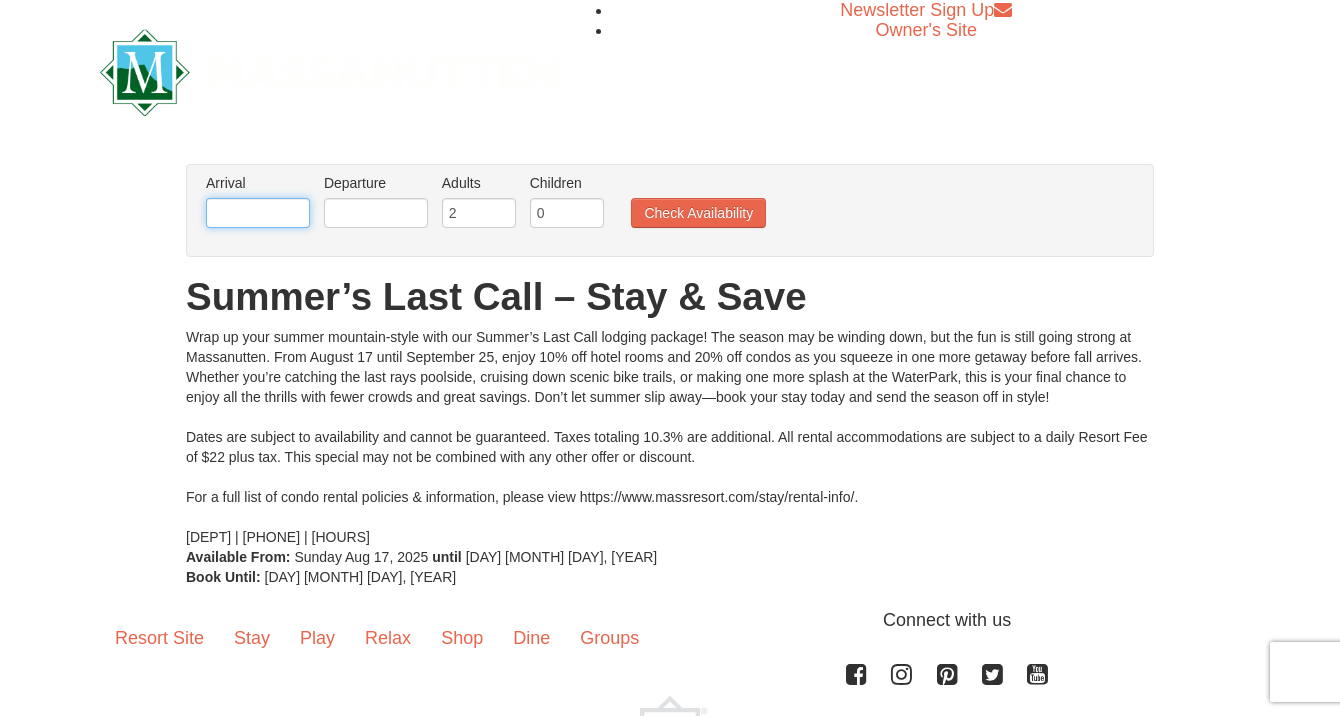 click at bounding box center [258, 213] 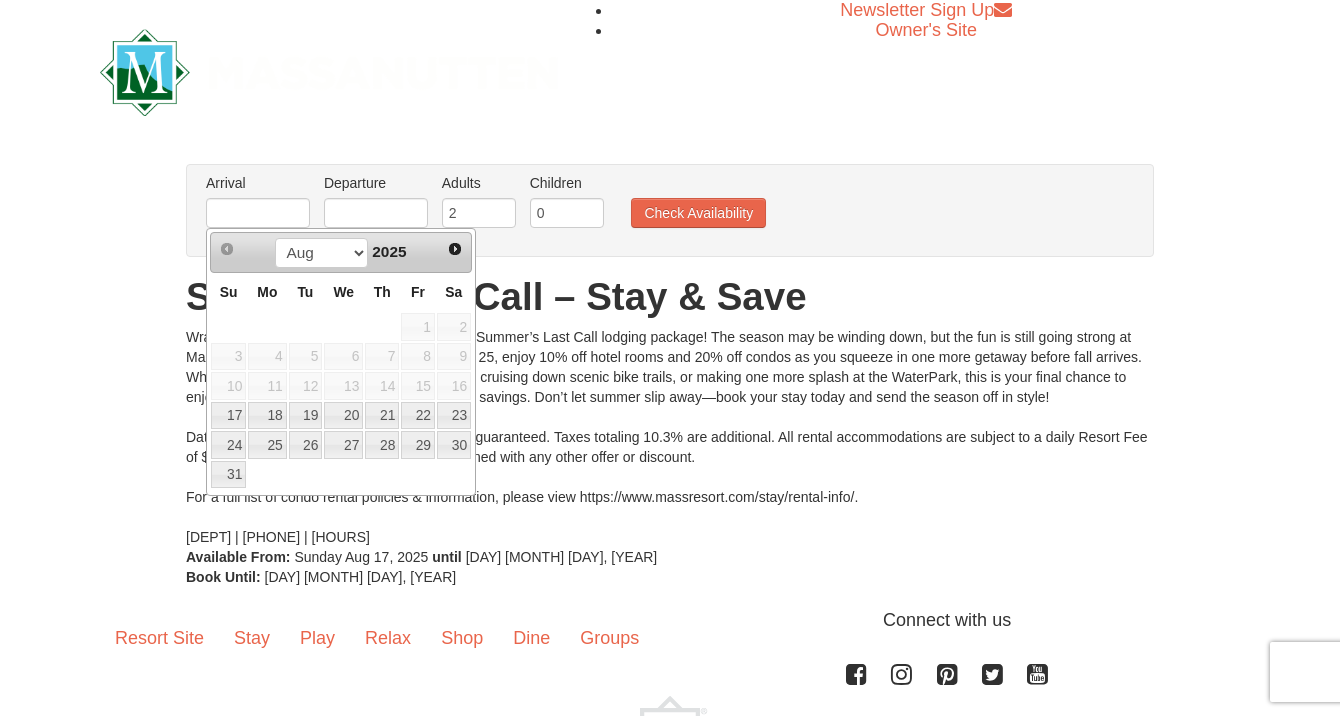 click on "Wrap up your summer mountain-style with our Summer’s Last Call lodging package! The season may be winding down, but the fun is still going strong at Massanutten. From August 17 until September 25, enjoy 10% off hotel rooms and 20% off condos as you squeeze in one more getaway before fall arrives. Whether you’re catching the last rays poolside, cruising down scenic bike trails, or making one more splash at the WaterPark, this is your final chance to enjoy all the thrills with fewer crowds and great savings. Don’t let summer slip away—book your stay today and send the season off in style! Dates are subject to availability and cannot be guaranteed. Taxes totaling 10.3% are additional. All rental accommodations are subject to a daily Resort Fee of $22 plus tax. This special may not be combined with any other offer or discount.   For a full list of condo rental policies & information, please view https://www.massresort.com/stay/rental-info/." at bounding box center [670, 437] 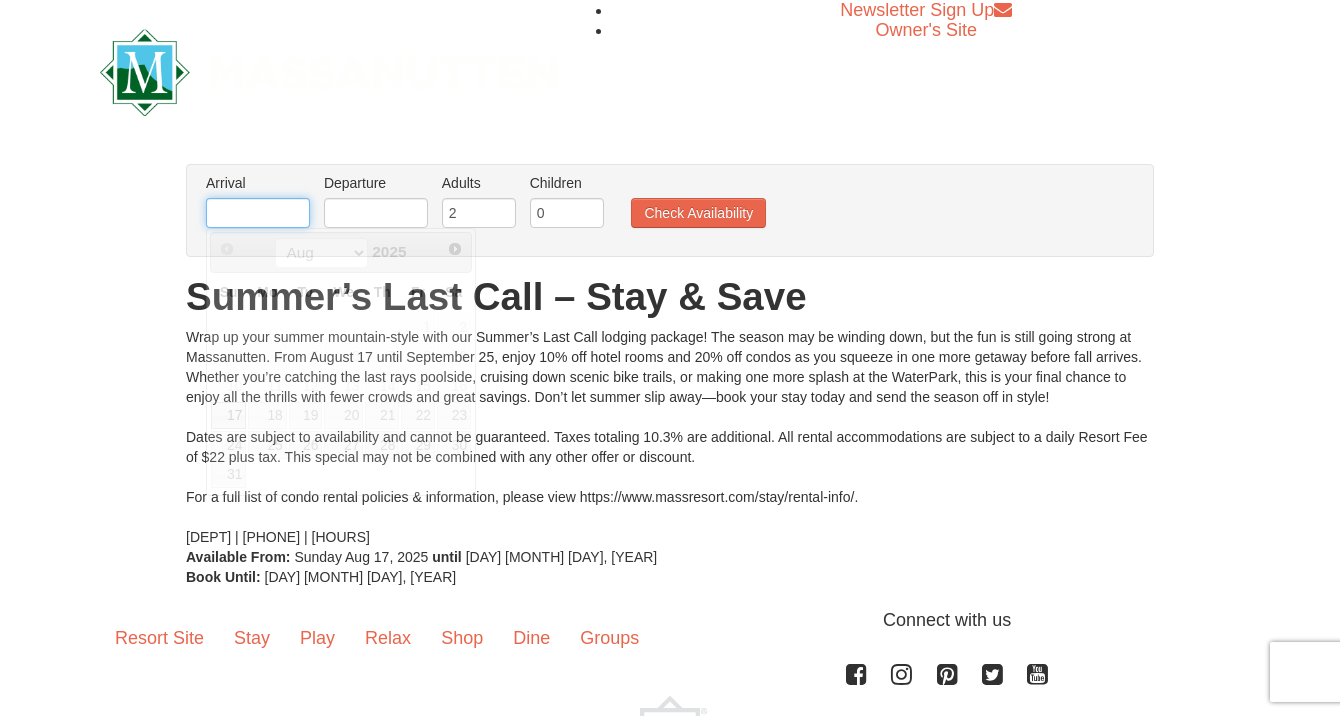 click at bounding box center (258, 213) 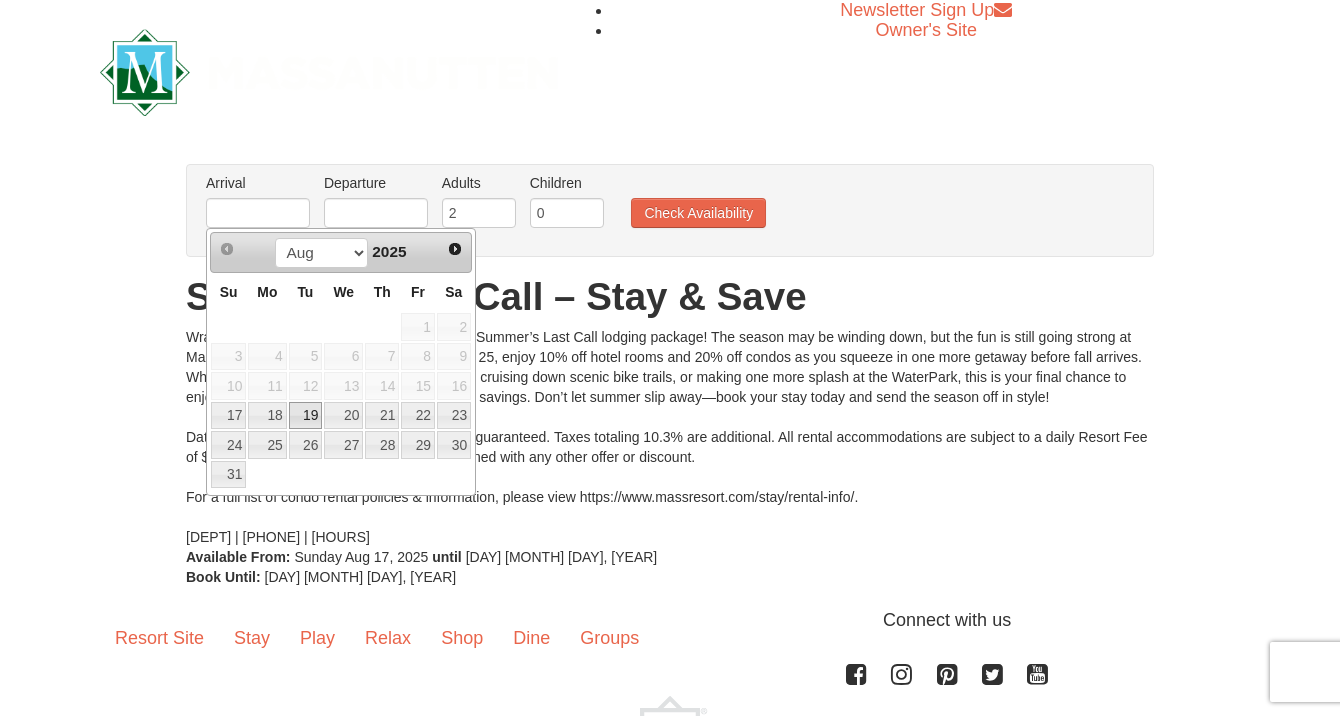 click on "19" at bounding box center (306, 416) 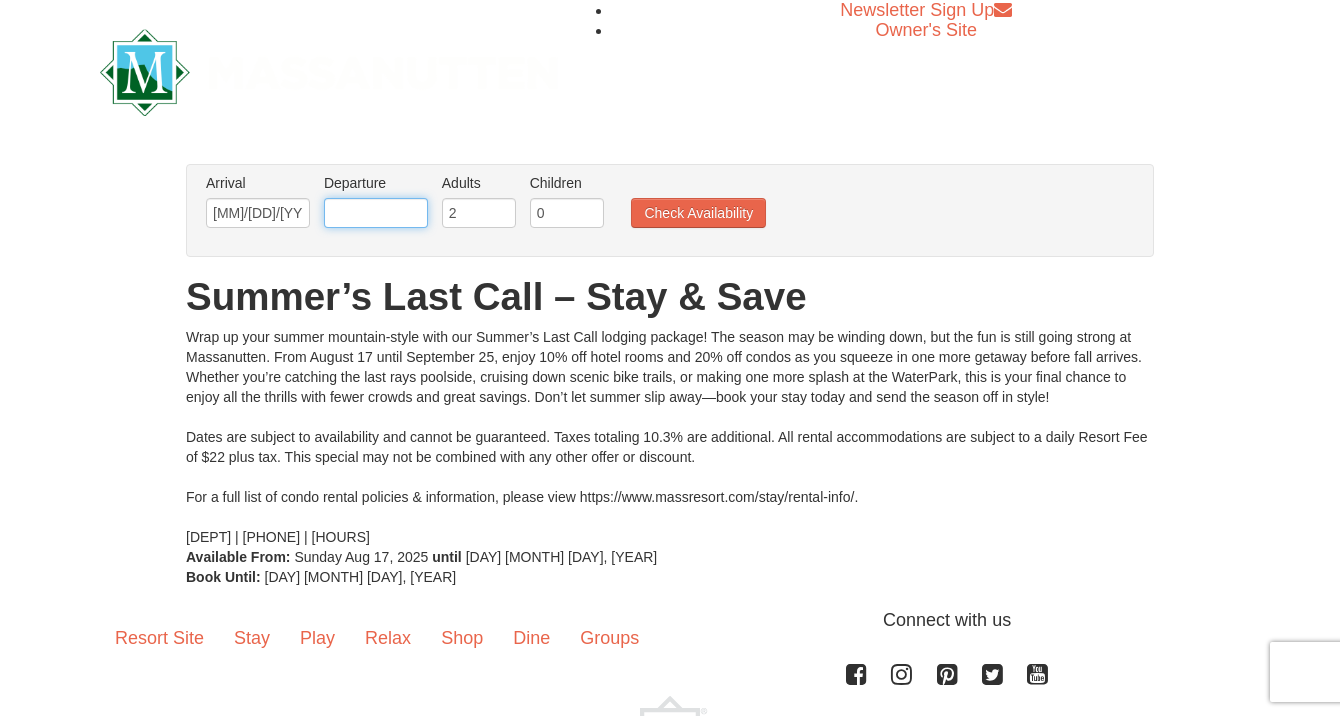 click at bounding box center [376, 213] 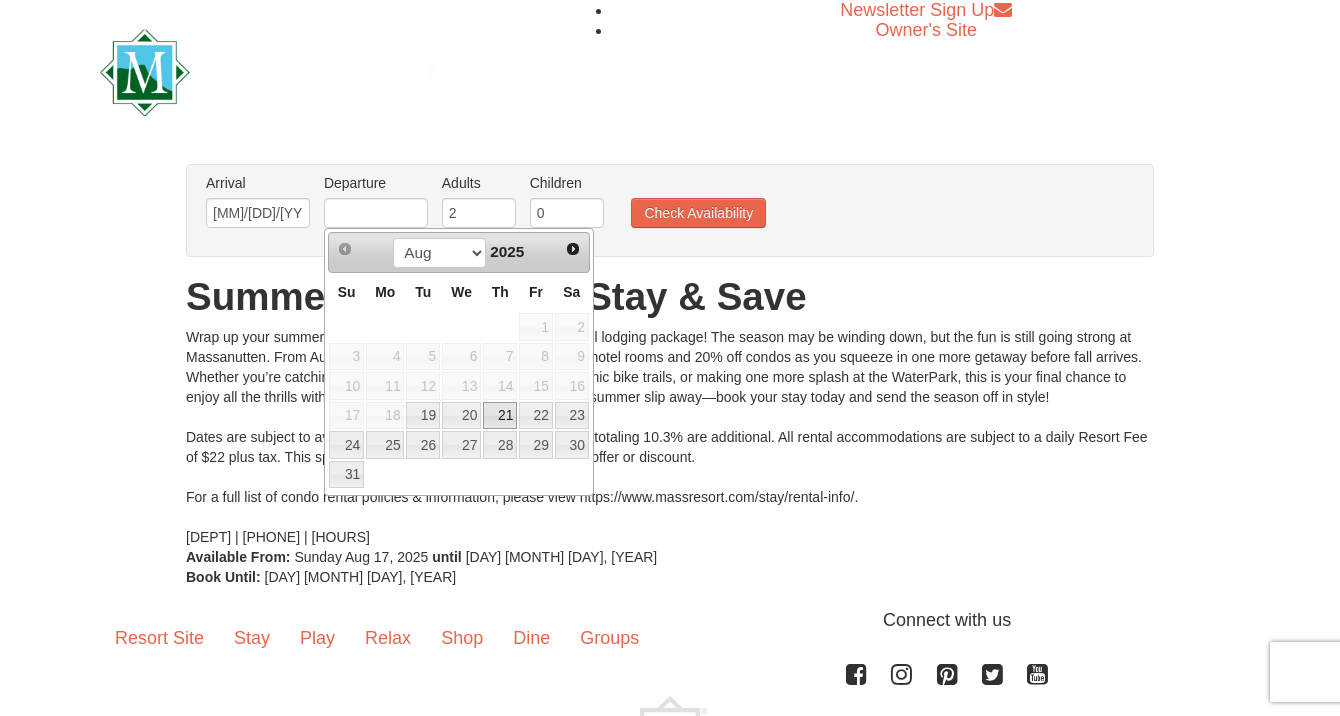 click on "21" at bounding box center [500, 416] 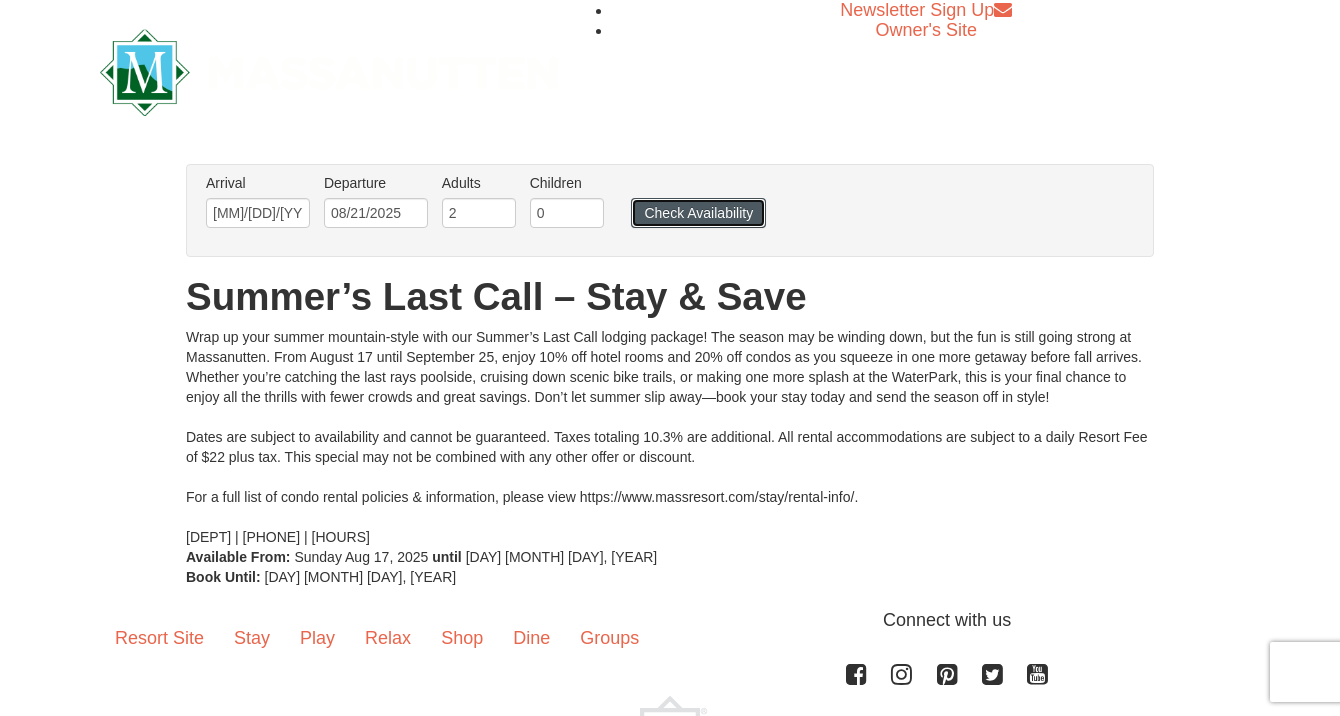 click on "Check Availability" at bounding box center (698, 213) 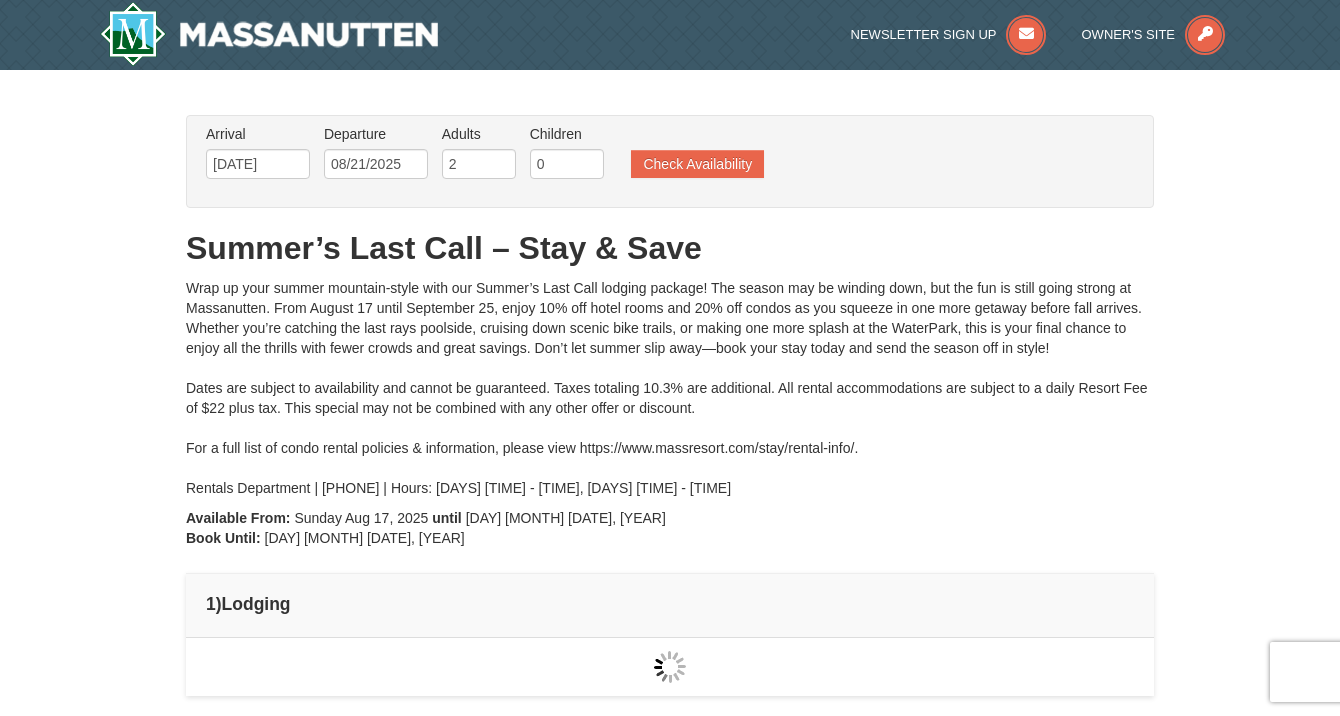 scroll, scrollTop: 0, scrollLeft: 0, axis: both 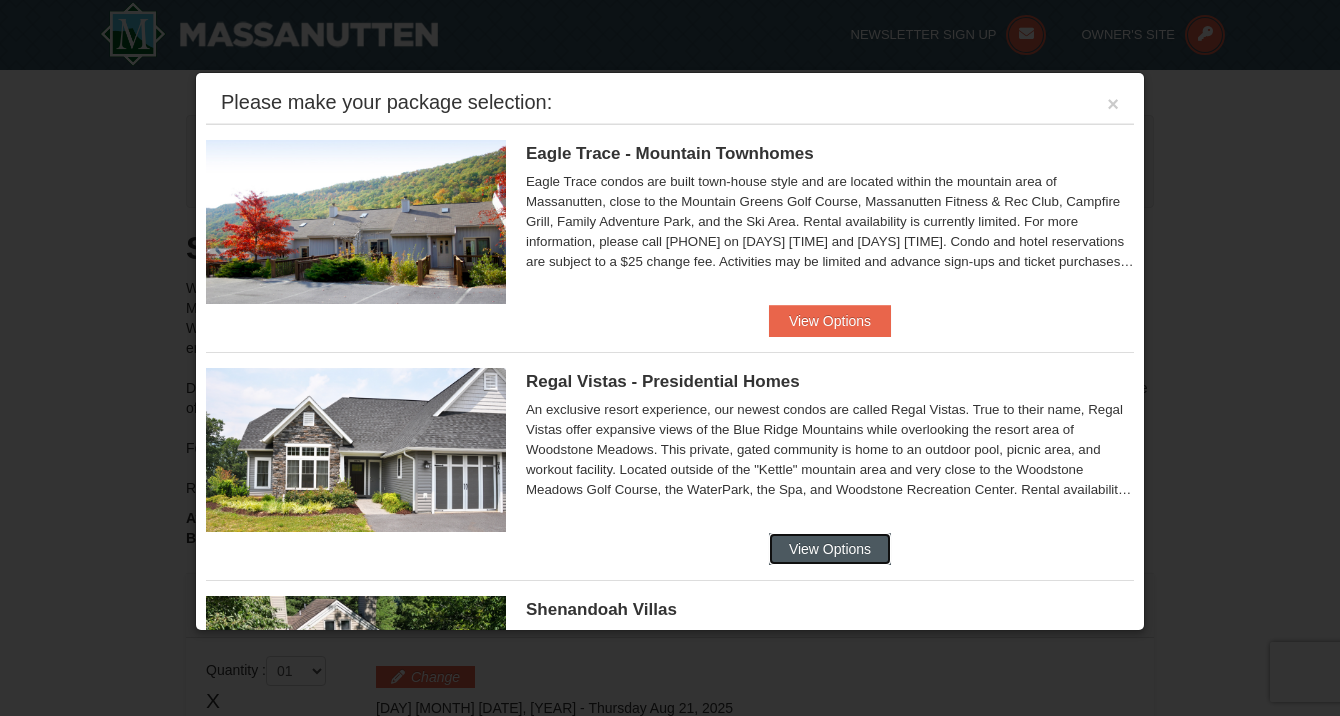 click on "View Options" at bounding box center [830, 549] 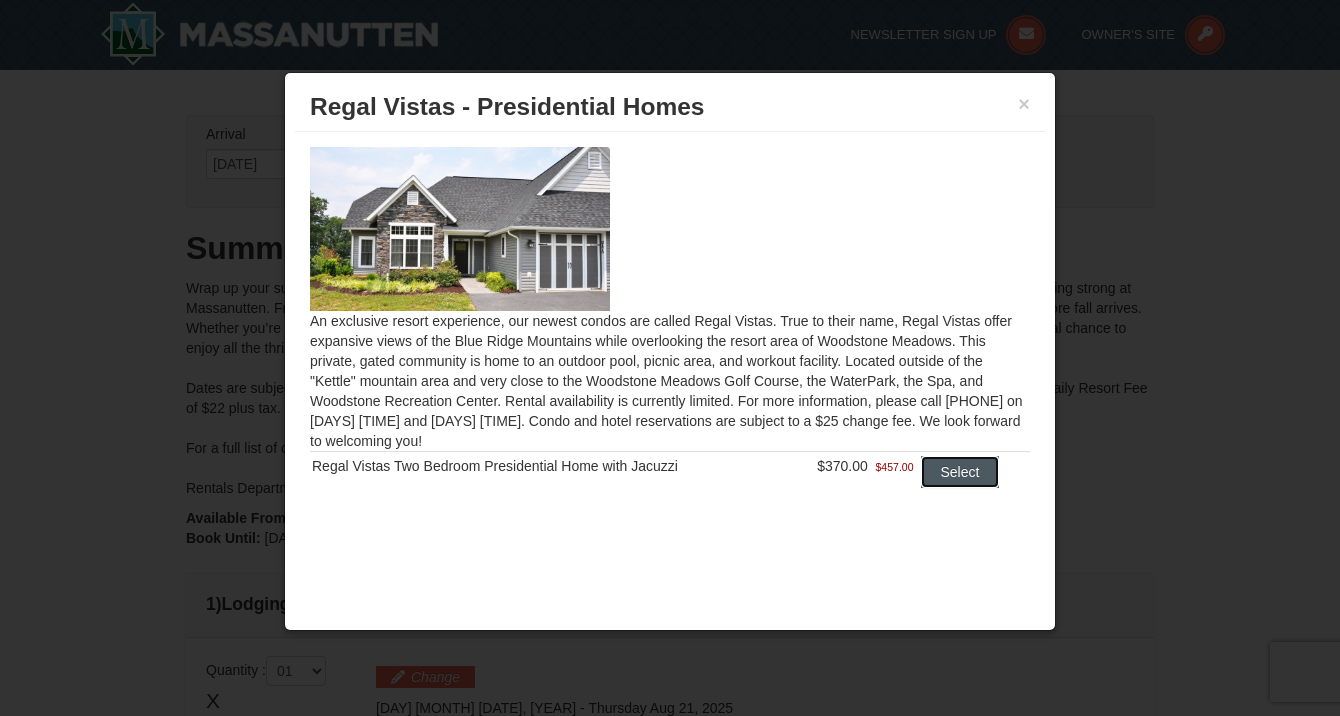 click on "Select" at bounding box center (960, 472) 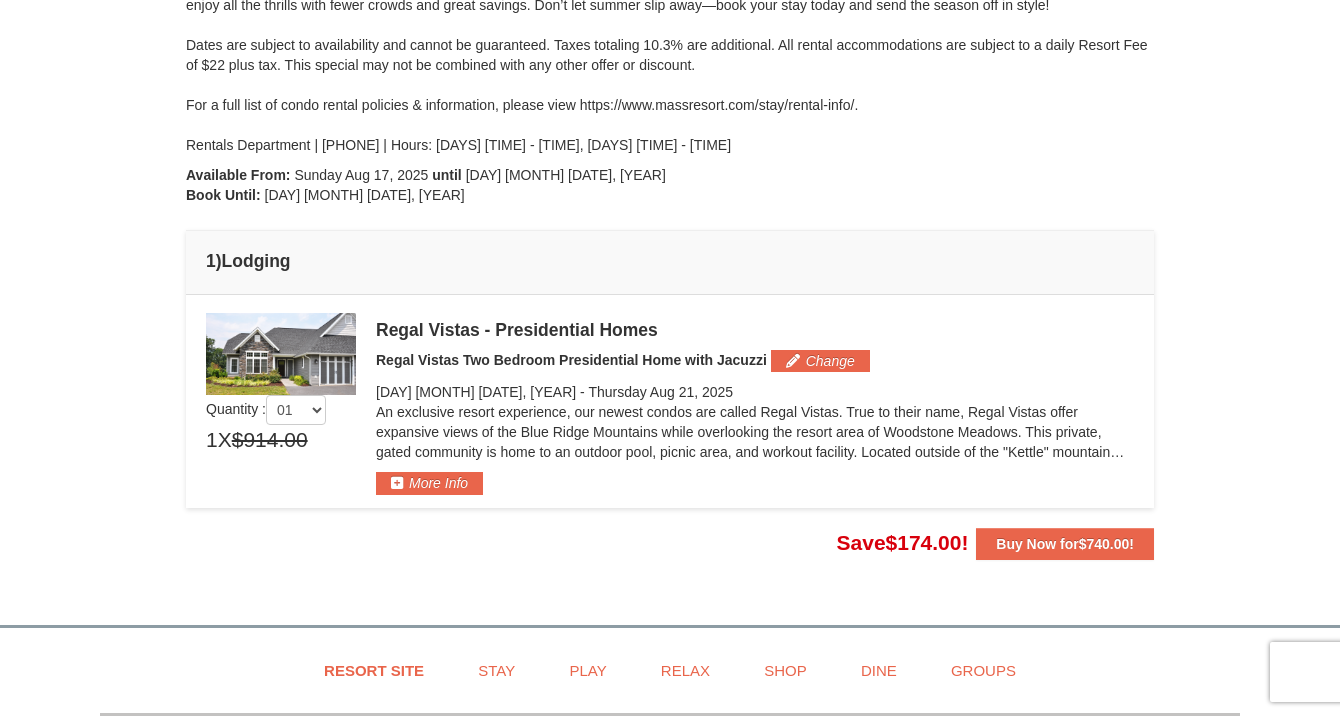 scroll, scrollTop: 350, scrollLeft: 0, axis: vertical 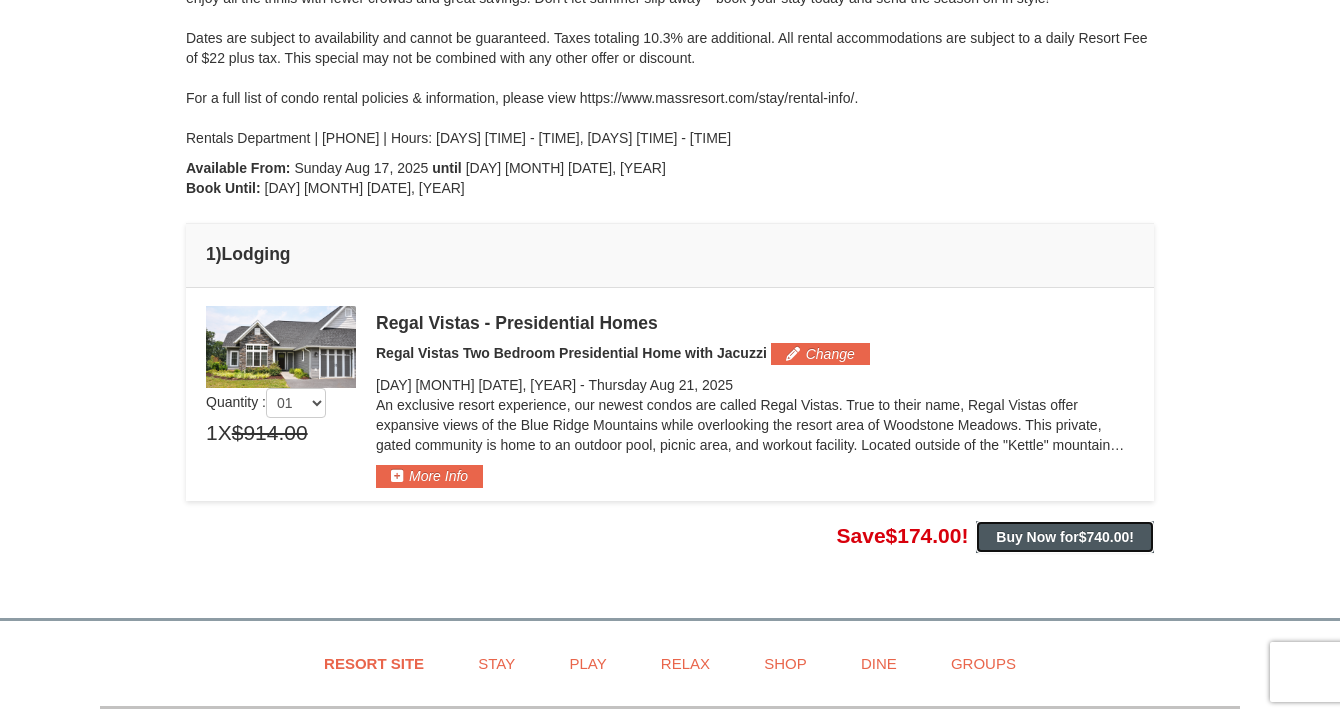 click on "Buy Now for
$740.00 !" at bounding box center (1065, 537) 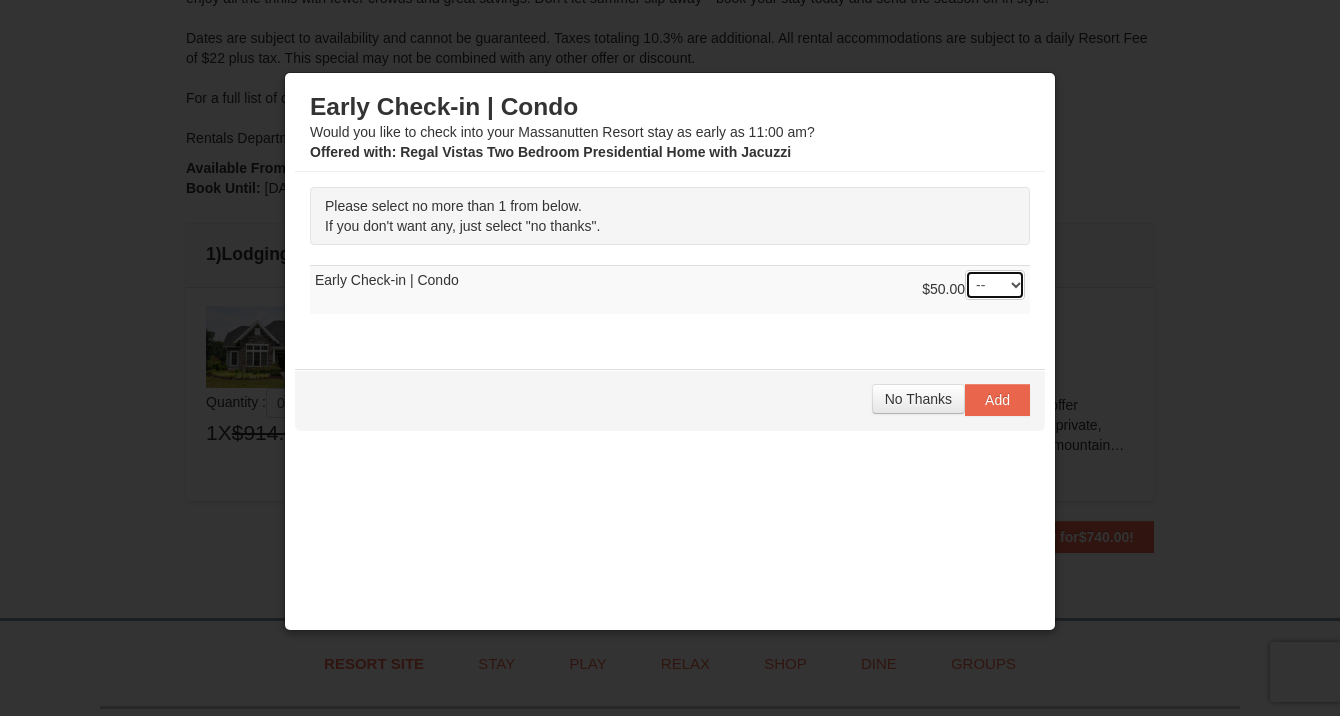 click on "--
01" at bounding box center [995, 285] 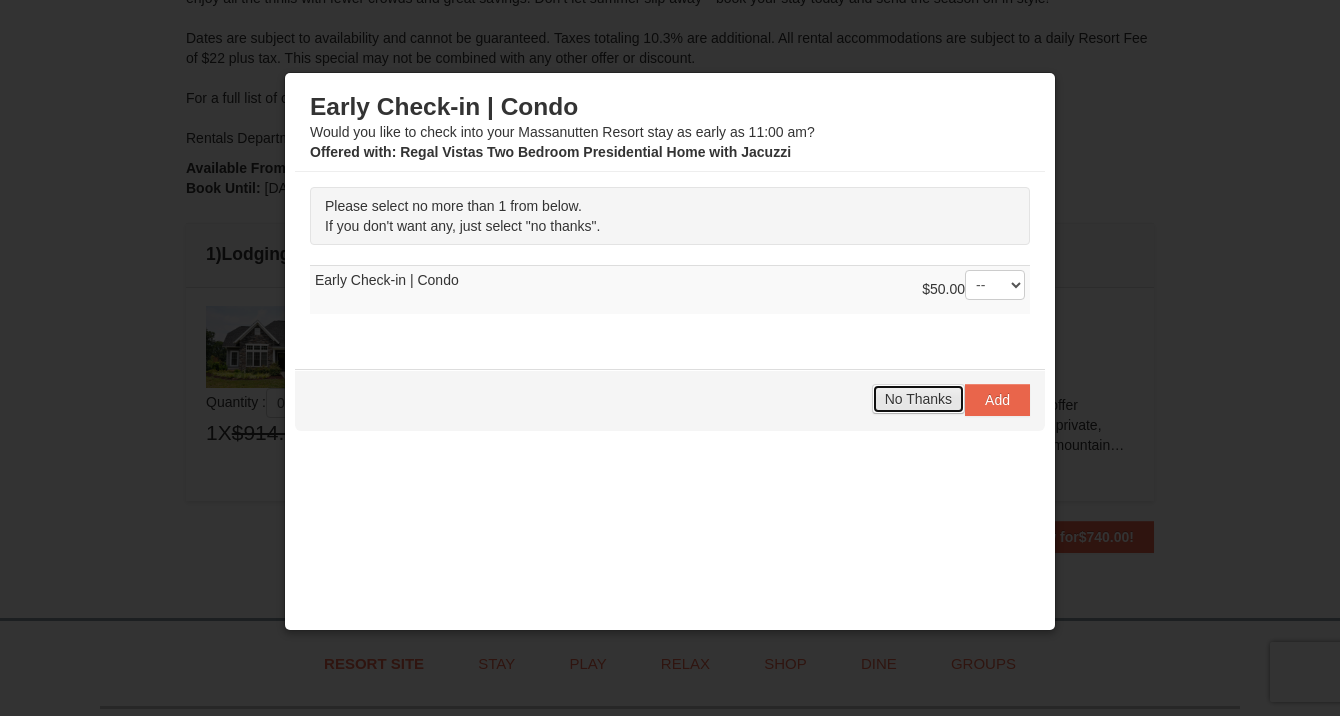 click on "No Thanks" at bounding box center [918, 399] 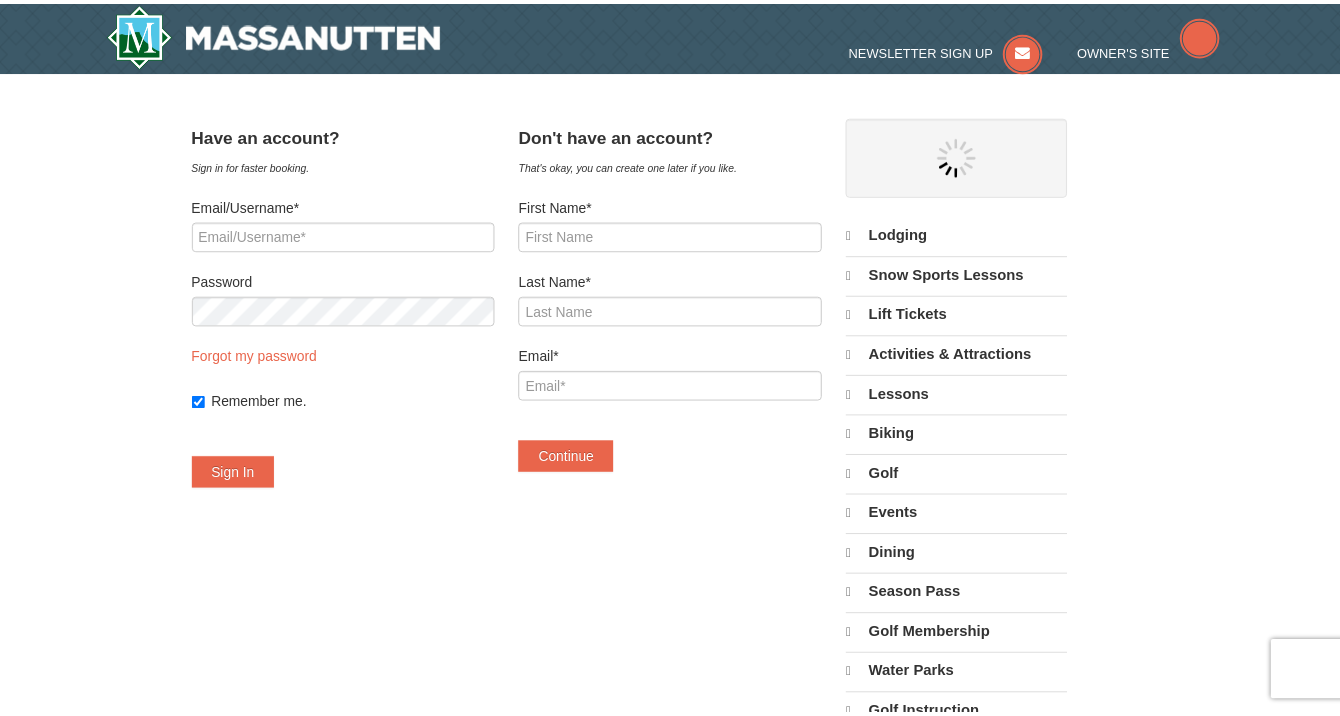 scroll, scrollTop: 0, scrollLeft: 0, axis: both 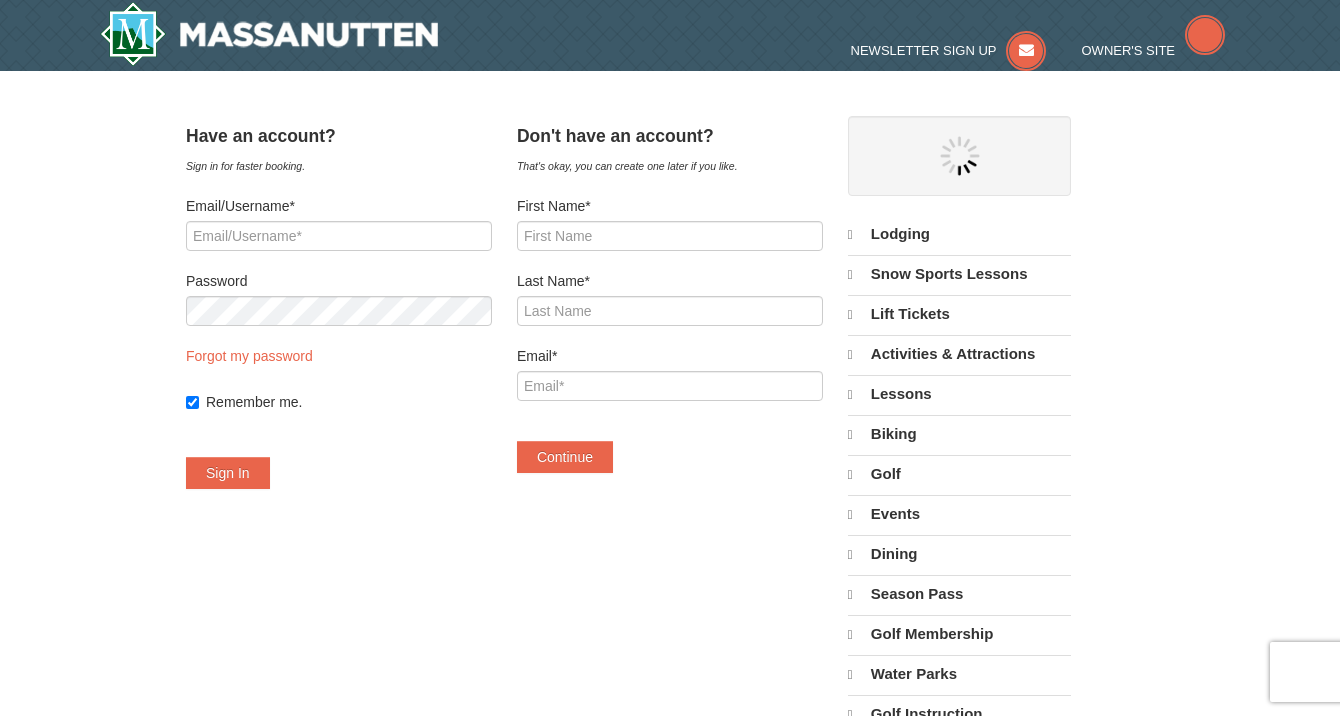 select on "8" 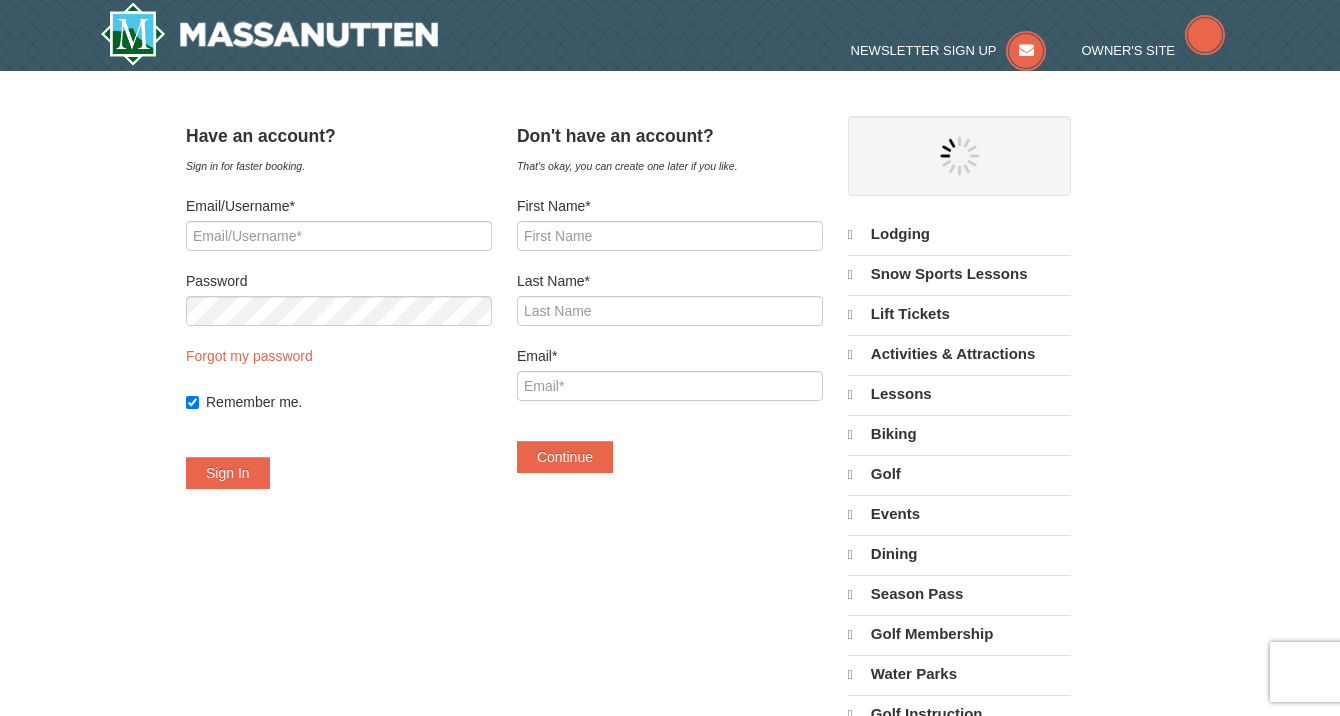 select on "8" 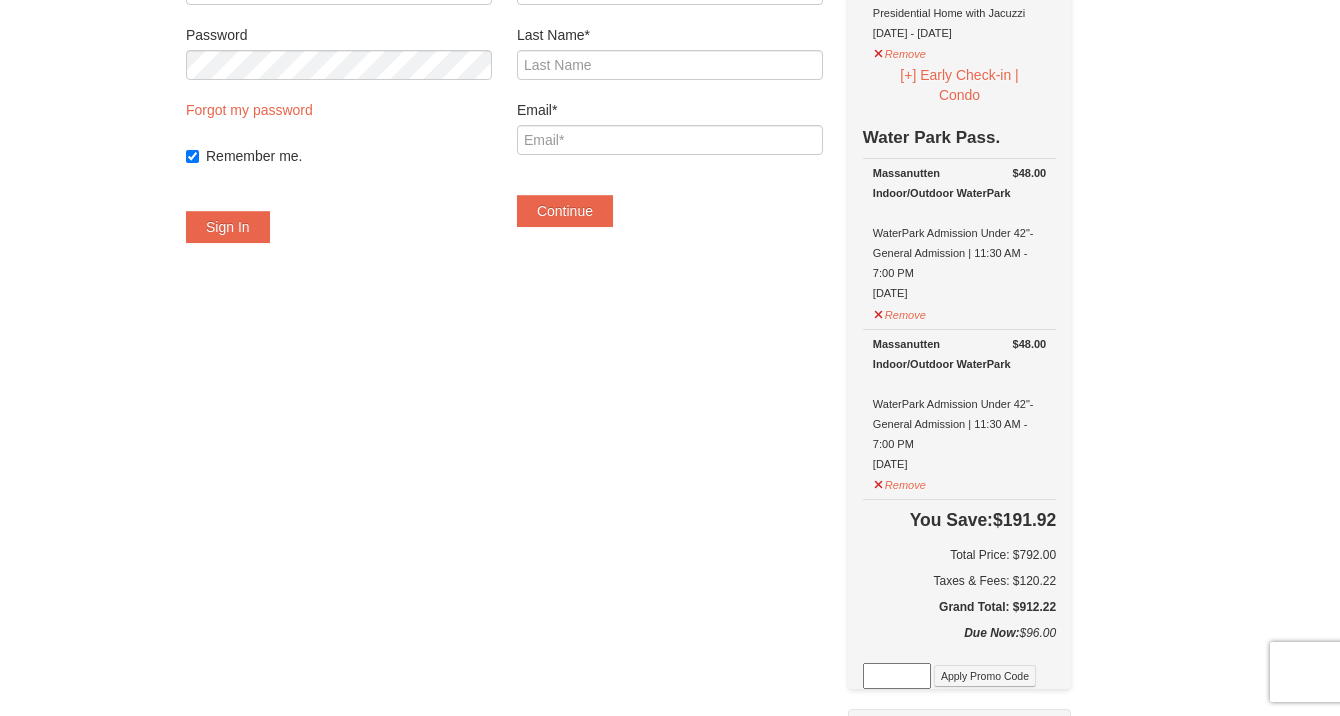 scroll, scrollTop: 0, scrollLeft: 0, axis: both 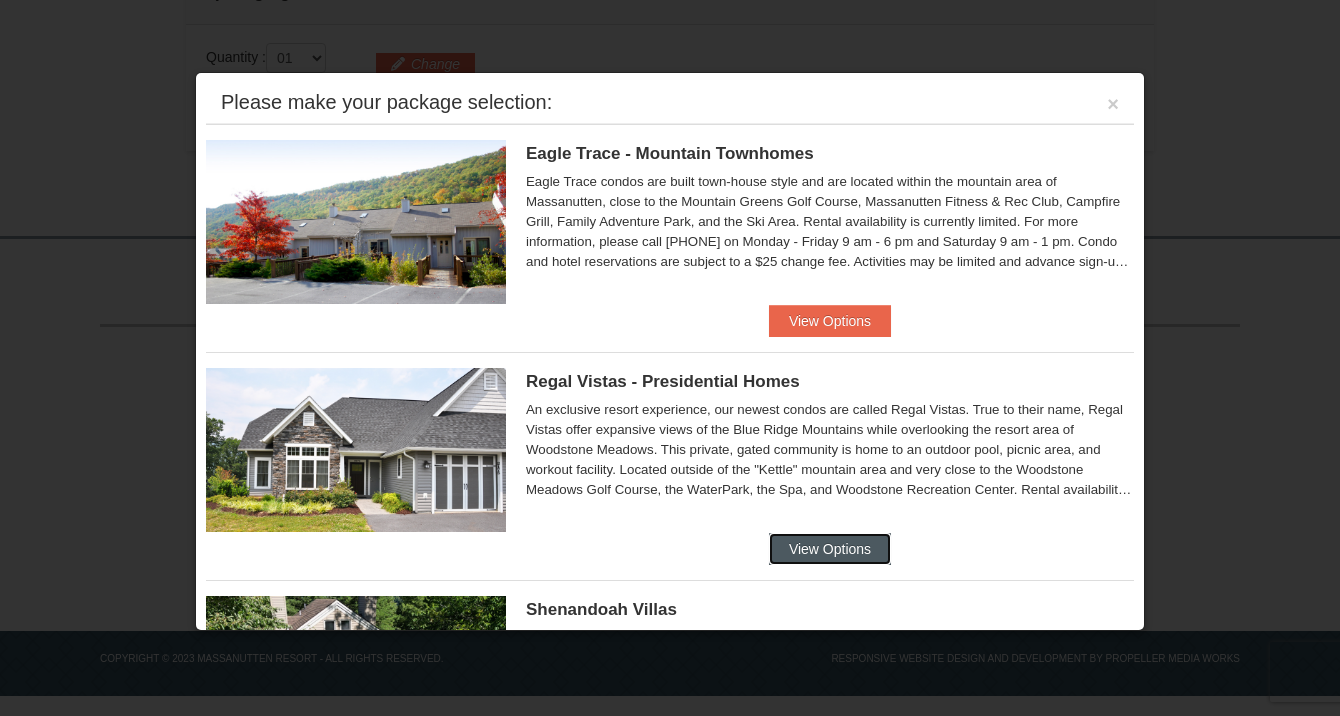 click on "View Options" at bounding box center (830, 549) 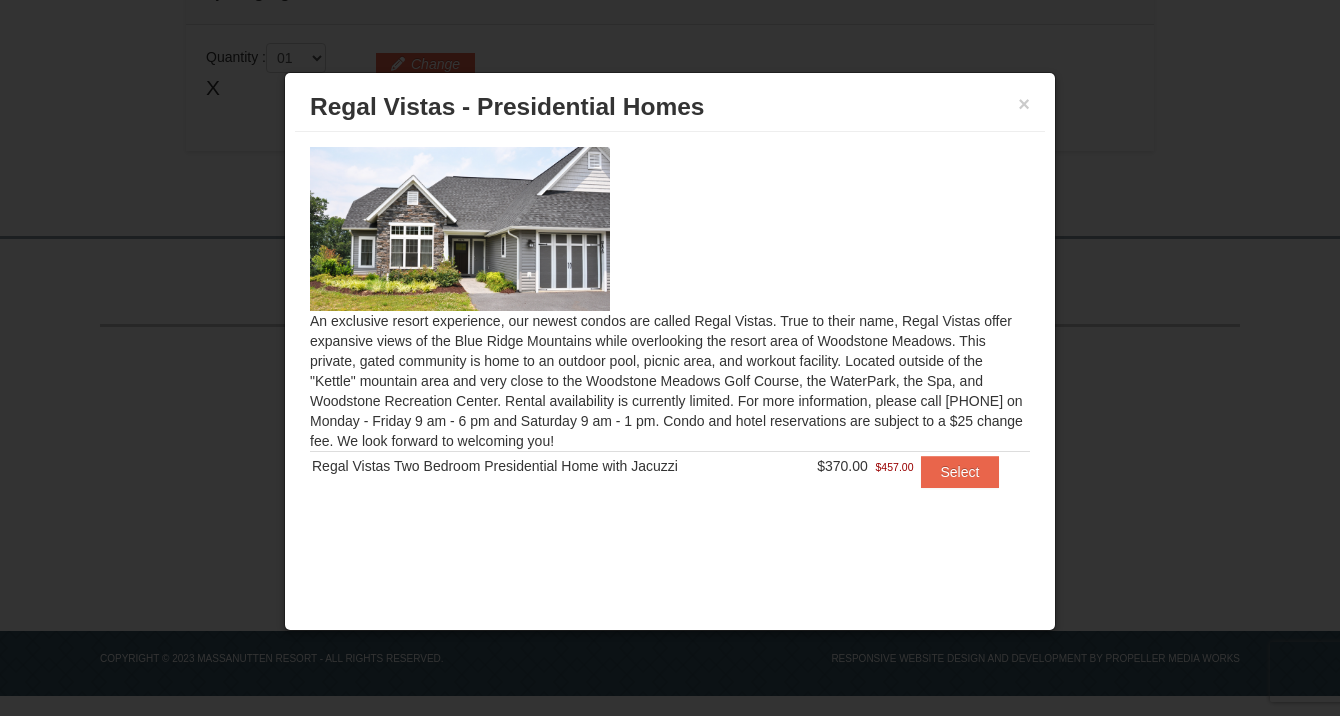 click on "$370.00" at bounding box center [842, 466] 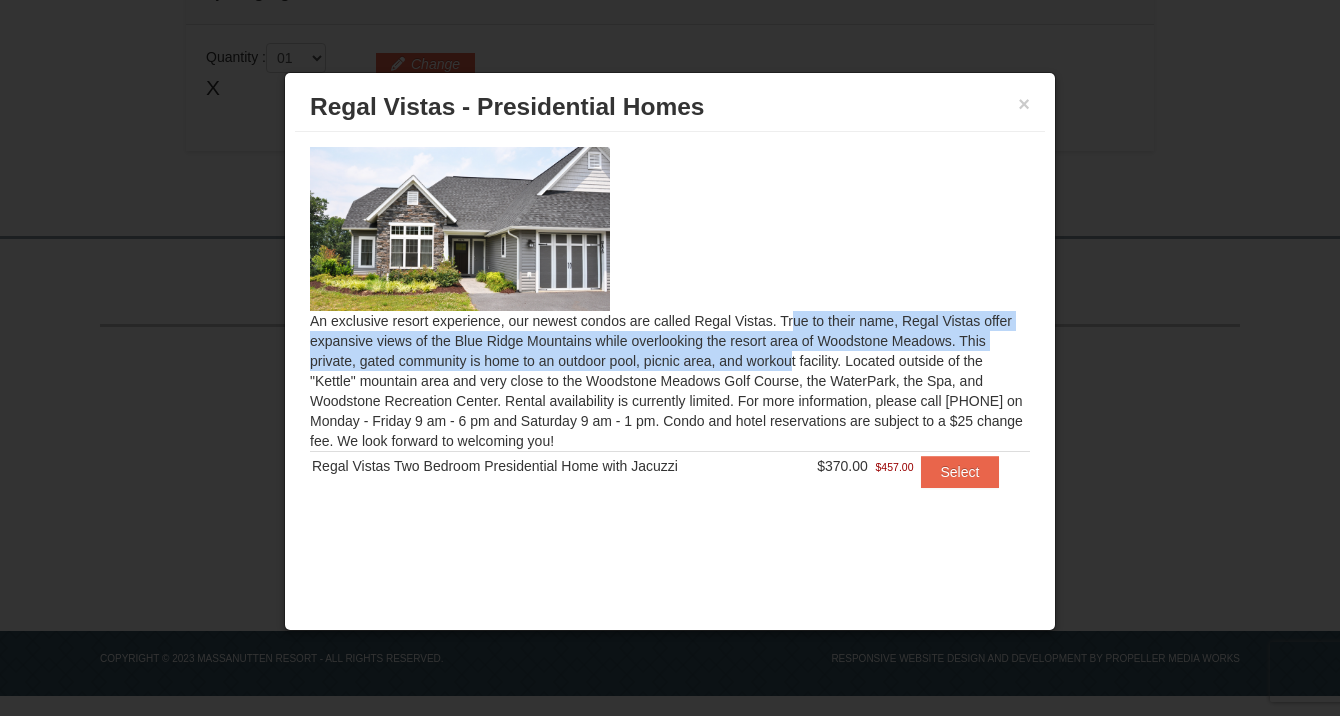 drag, startPoint x: 555, startPoint y: 329, endPoint x: 553, endPoint y: 352, distance: 23.086792 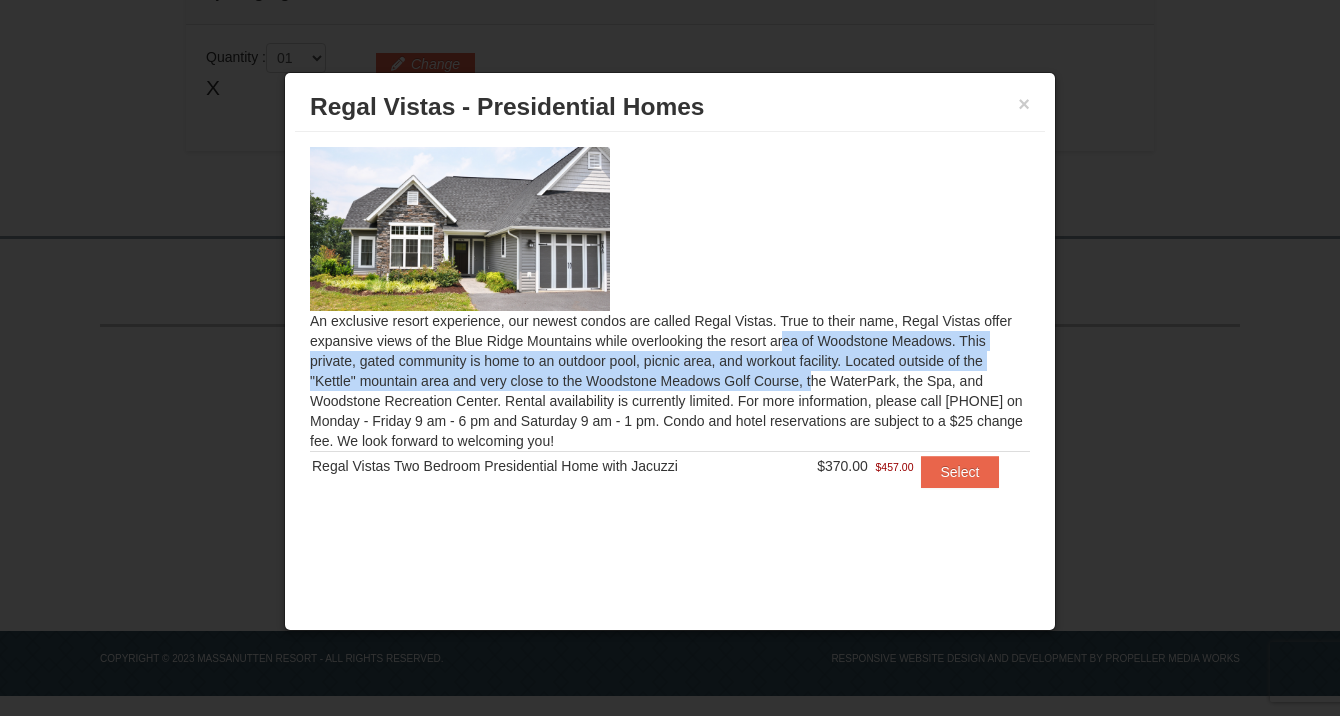 drag, startPoint x: 551, startPoint y: 345, endPoint x: 550, endPoint y: 377, distance: 32.01562 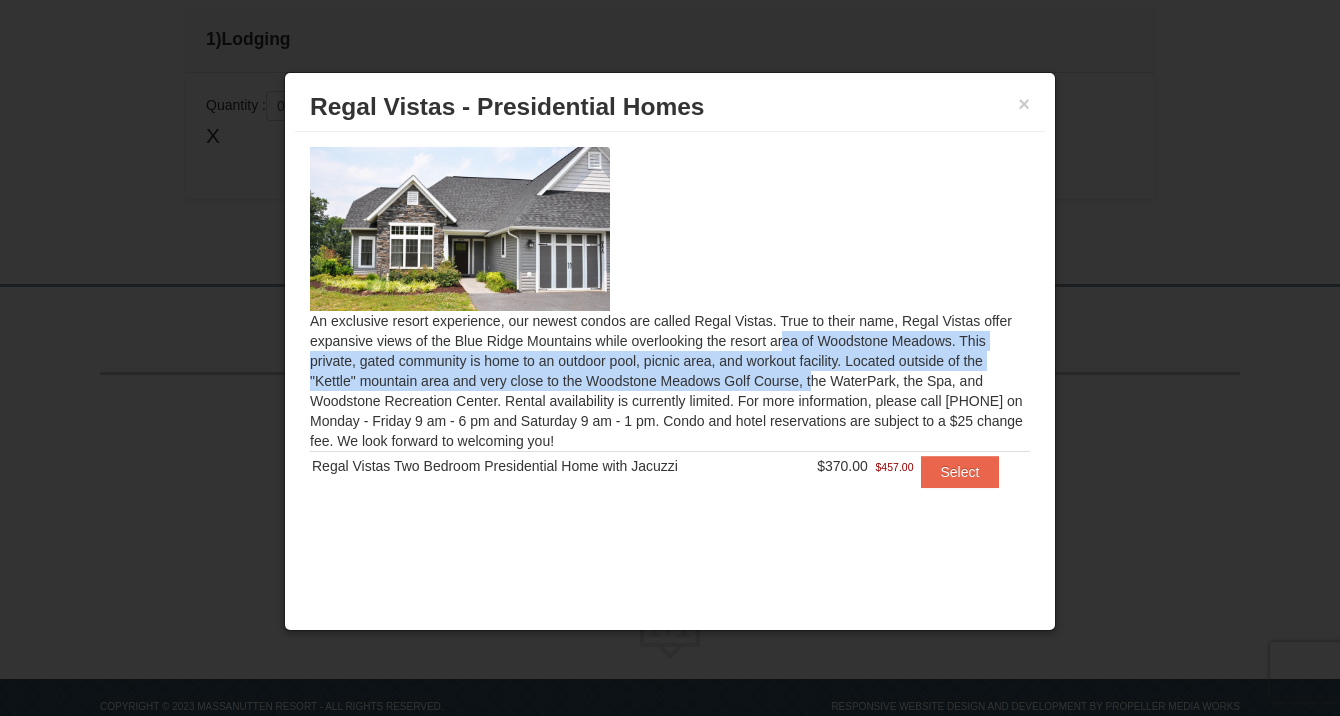 drag, startPoint x: 311, startPoint y: 463, endPoint x: 696, endPoint y: 474, distance: 385.1571 